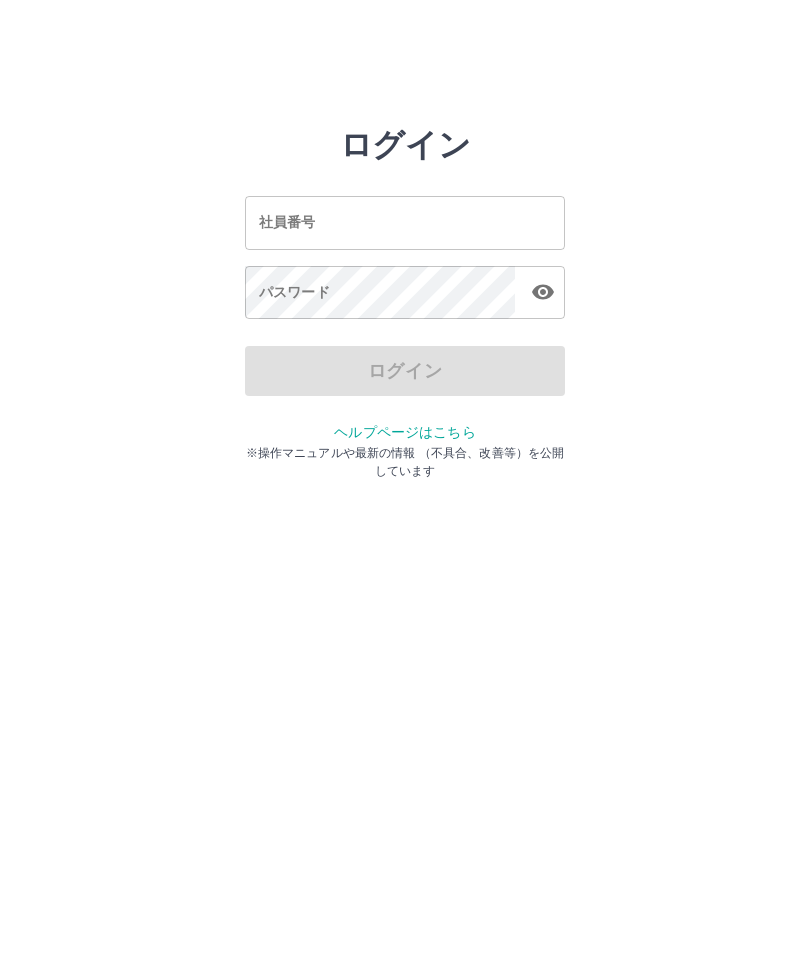 scroll, scrollTop: 0, scrollLeft: 0, axis: both 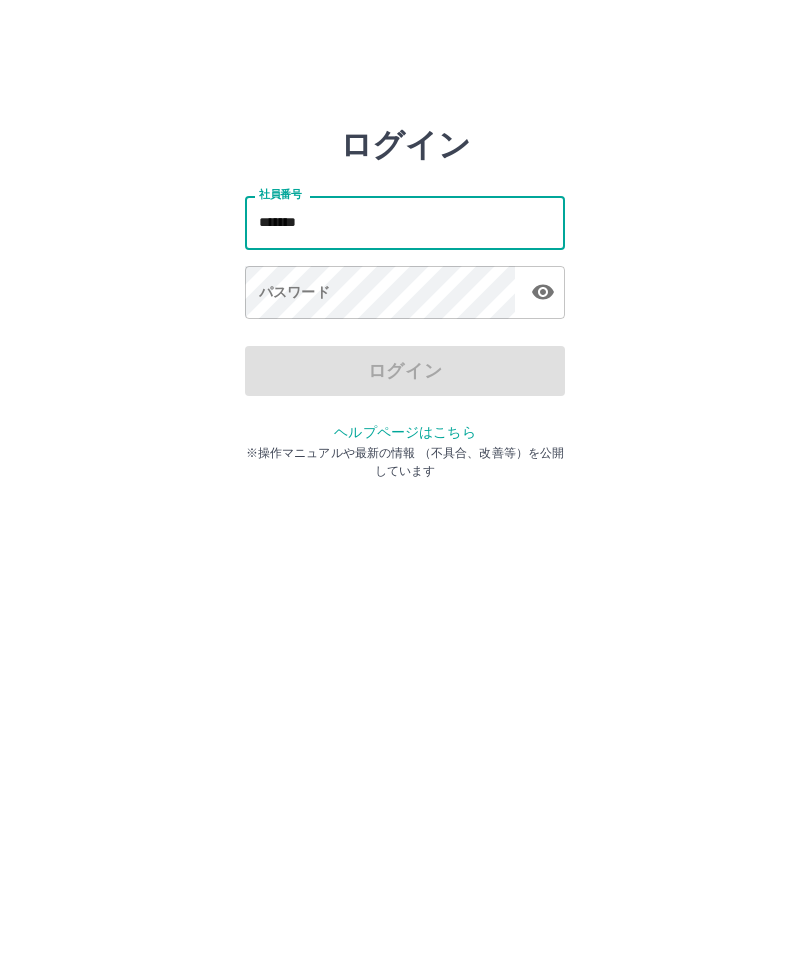 type on "*******" 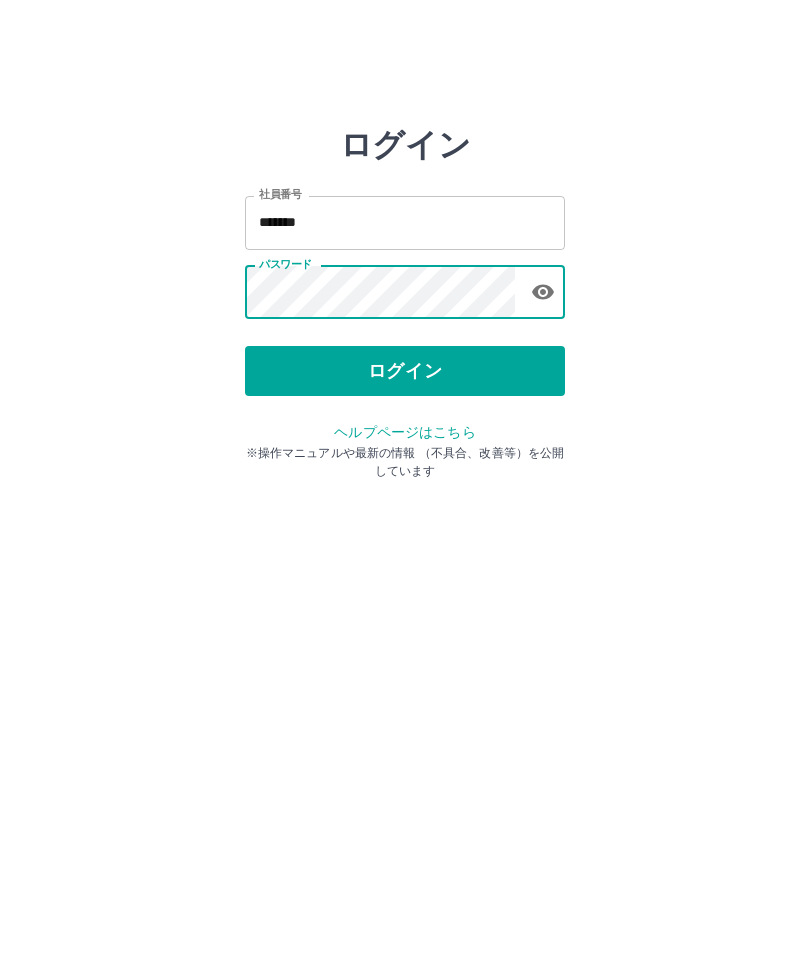 click on "ログイン" at bounding box center [405, 371] 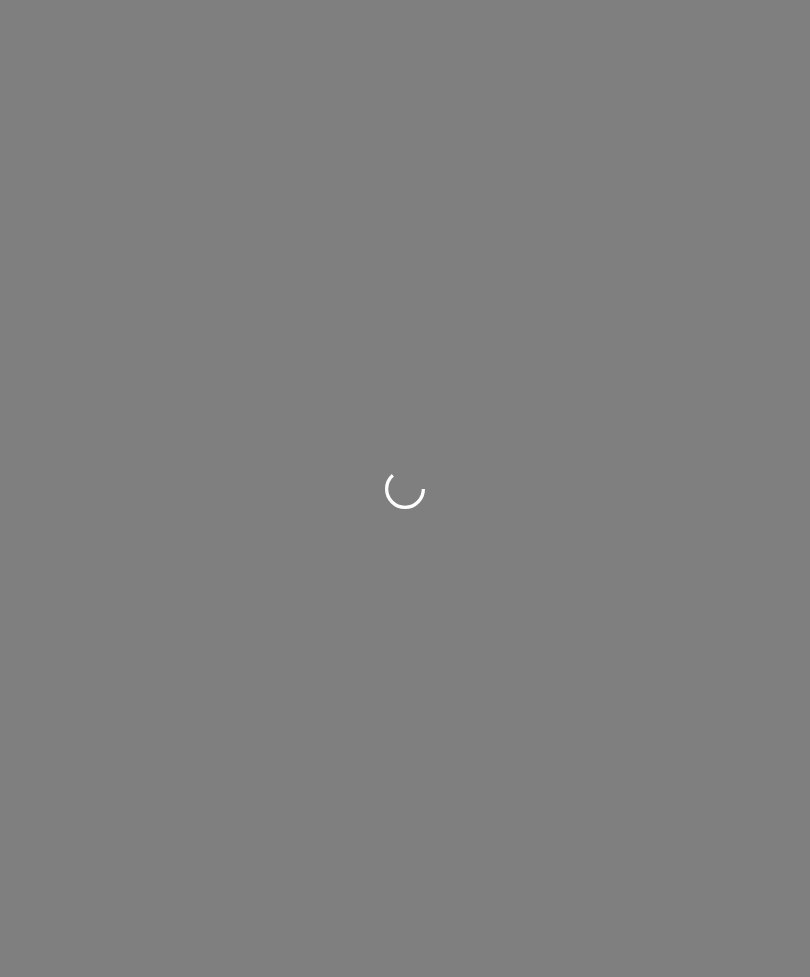scroll, scrollTop: 0, scrollLeft: 0, axis: both 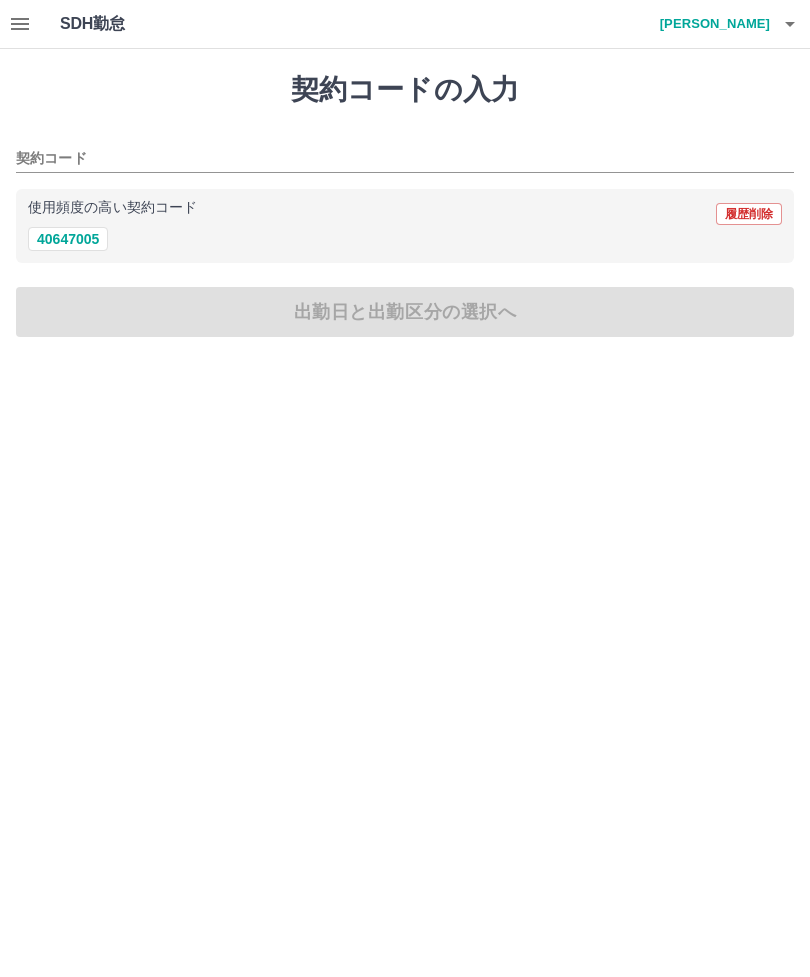 click on "40647005" at bounding box center (68, 239) 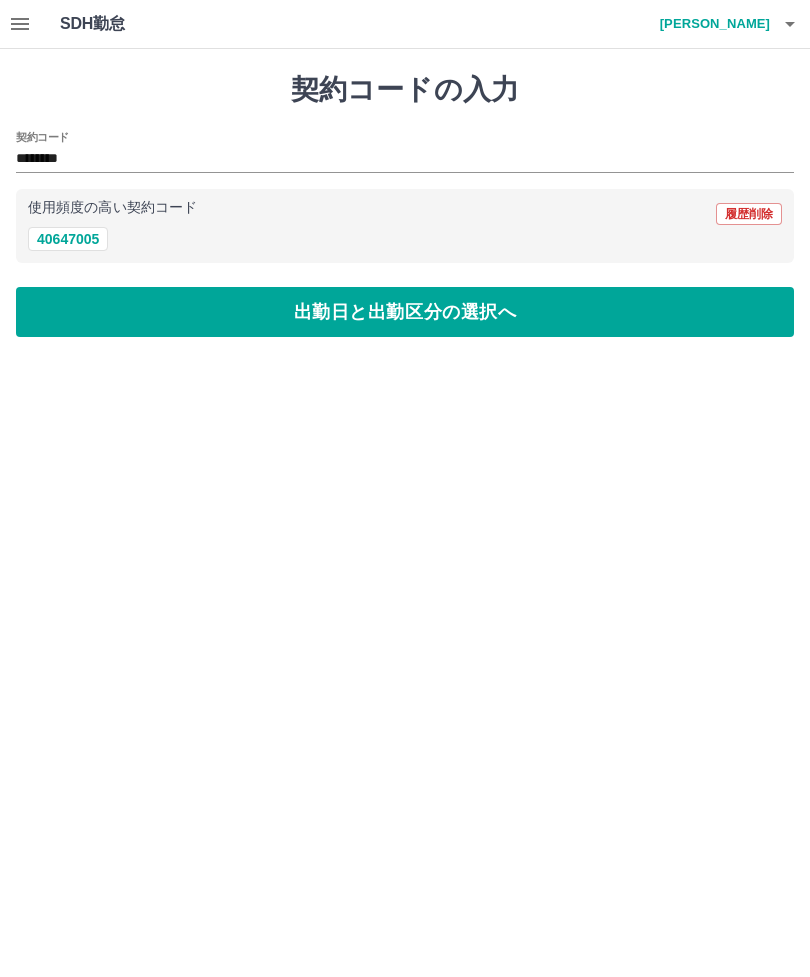 click on "出勤日と出勤区分の選択へ" at bounding box center [405, 312] 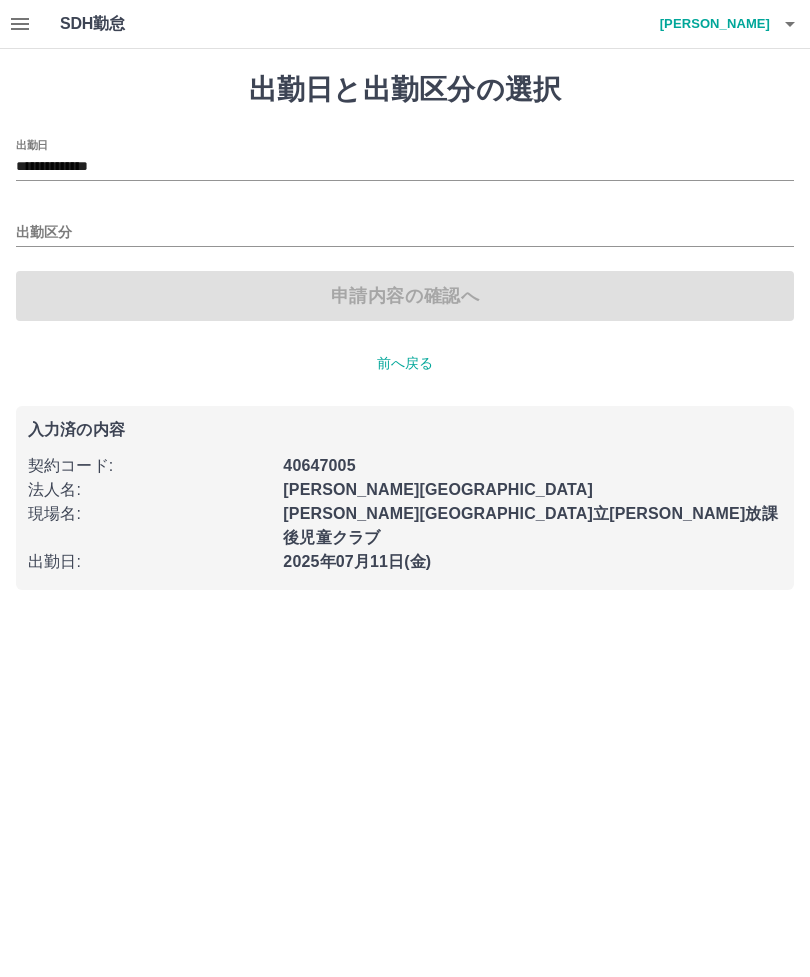 click on "出勤区分" at bounding box center [405, 233] 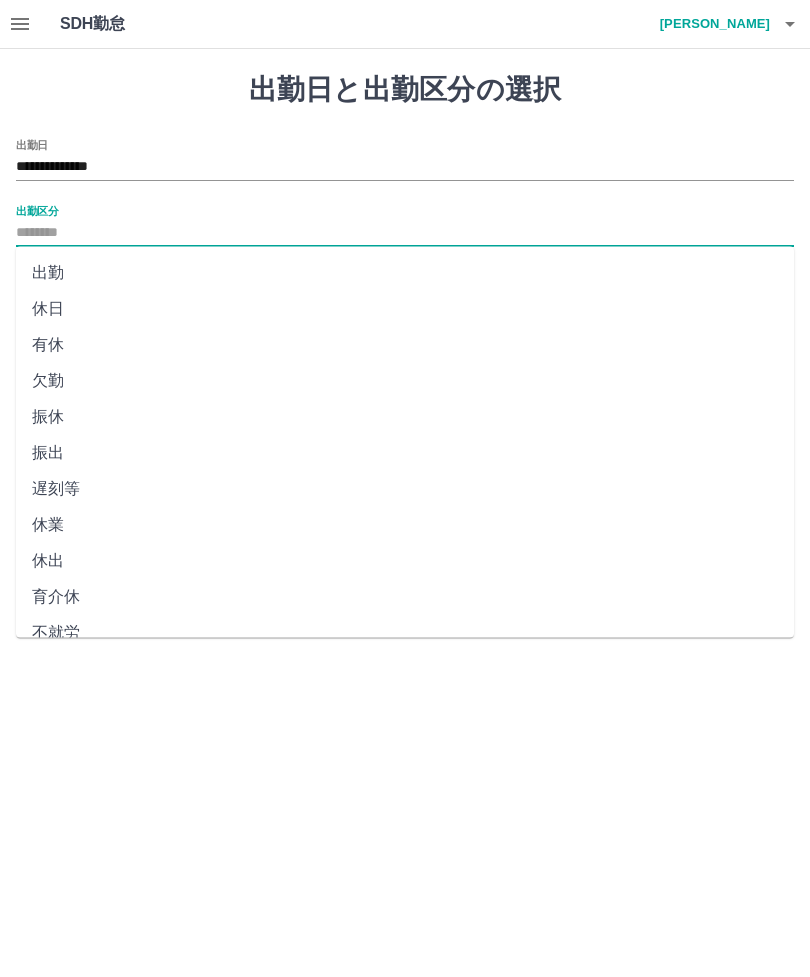 click on "休日" at bounding box center (405, 309) 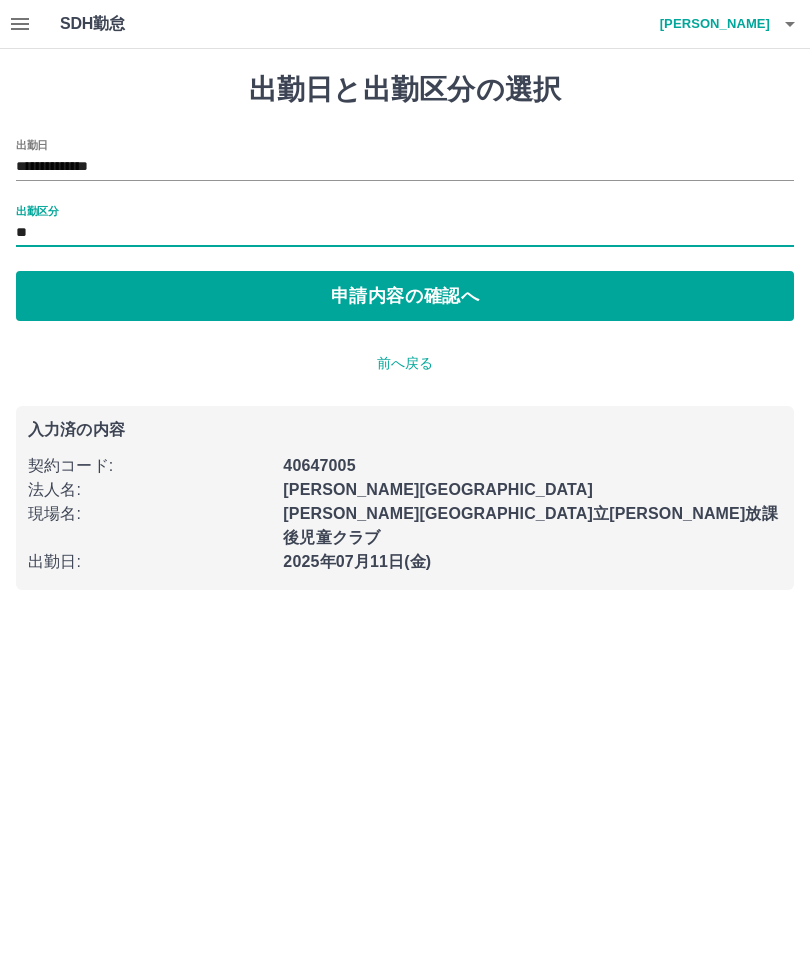 click on "申請内容の確認へ" at bounding box center [405, 296] 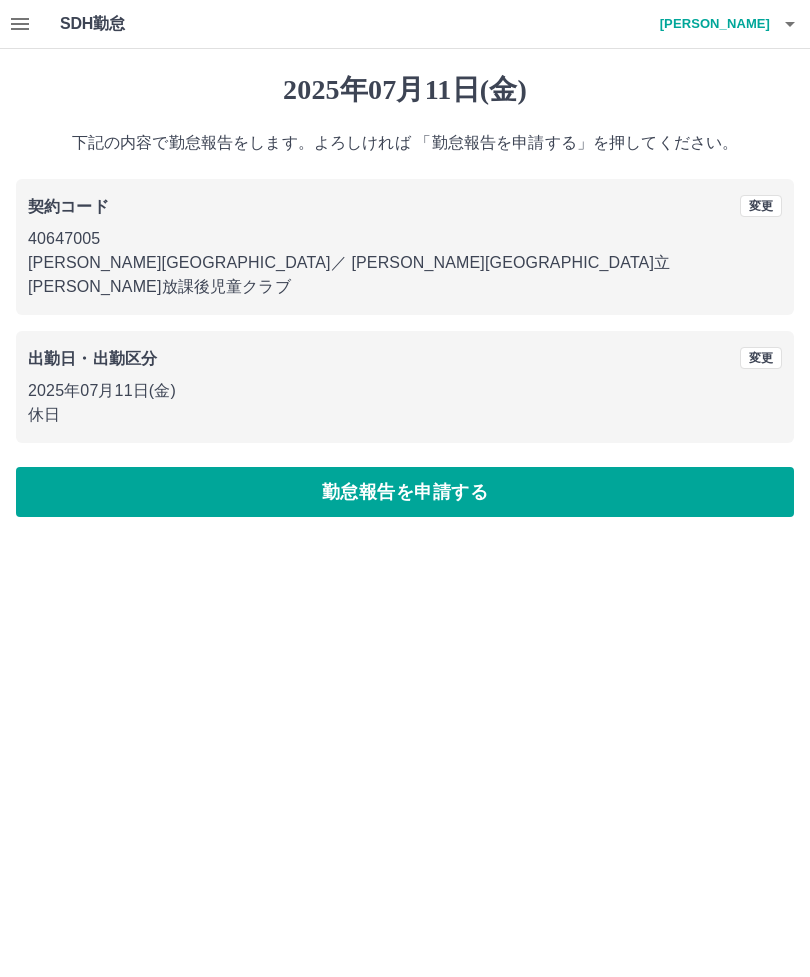 click on "勤怠報告を申請する" at bounding box center [405, 492] 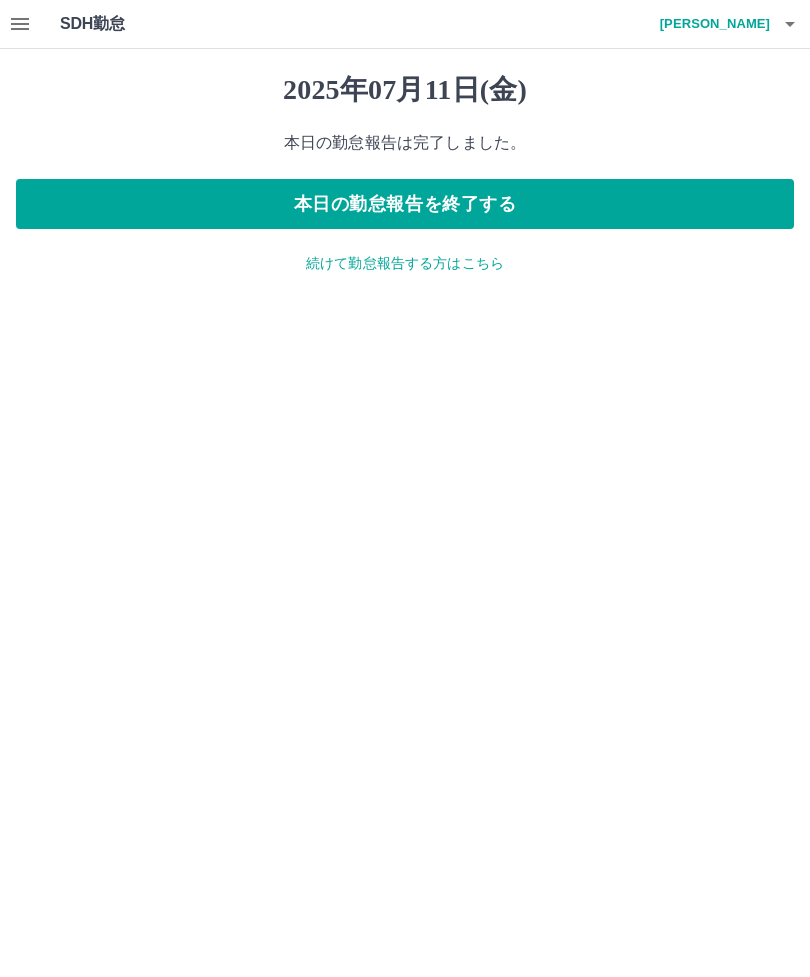 click on "SDH勤怠 久保　正枝 2025年07月11日(金) 本日の勤怠報告は完了しました。 本日の勤怠報告を終了する 続けて勤怠報告する方はこちら SDH勤怠" at bounding box center (405, 149) 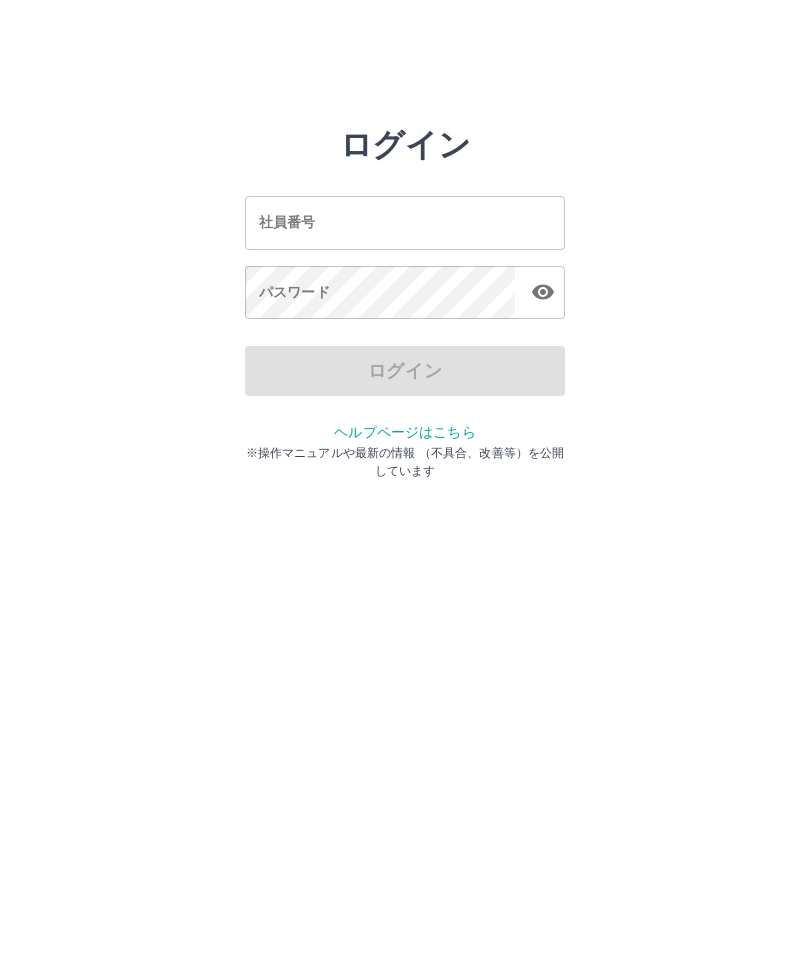 scroll, scrollTop: 0, scrollLeft: 0, axis: both 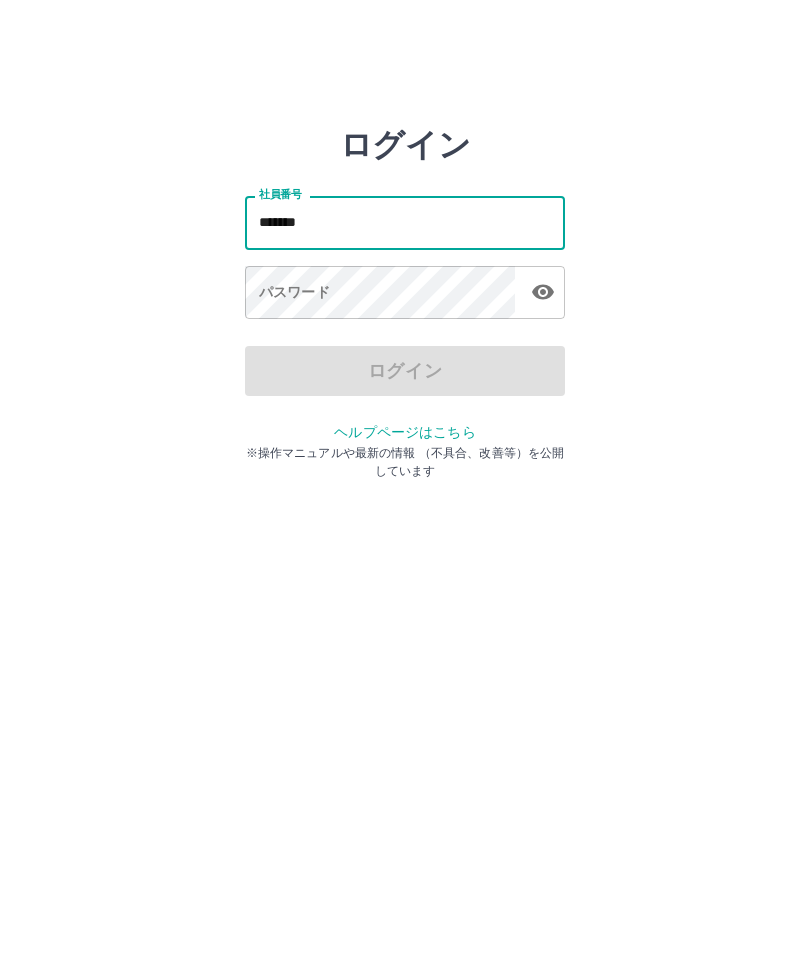 type on "*******" 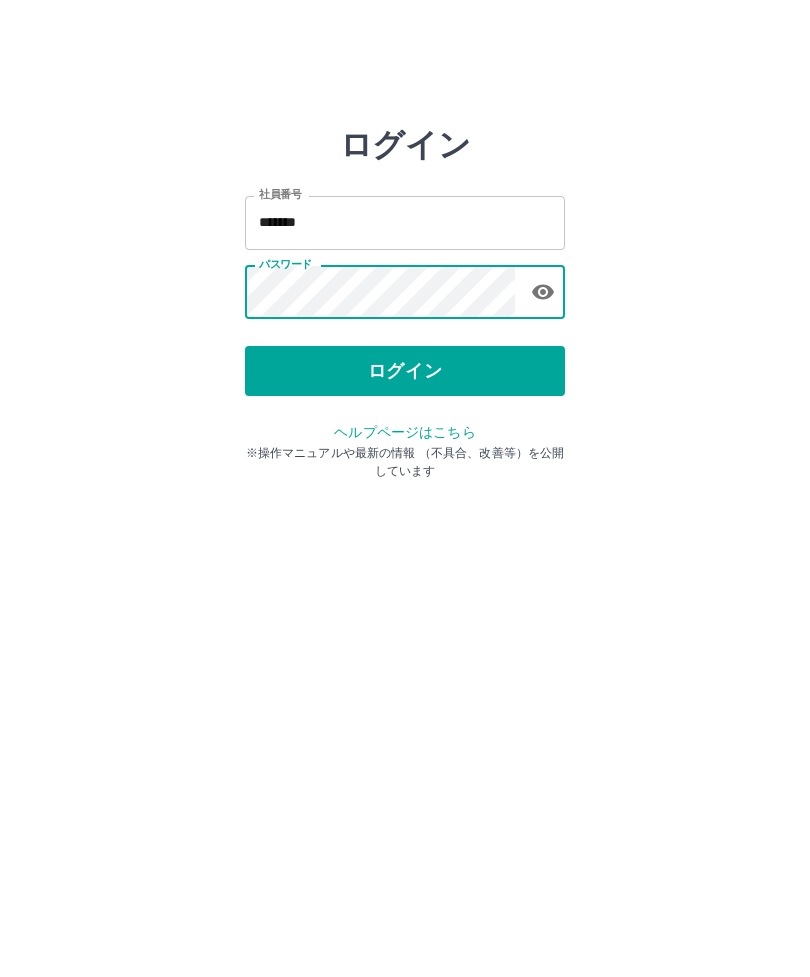 click on "ログイン" at bounding box center (405, 371) 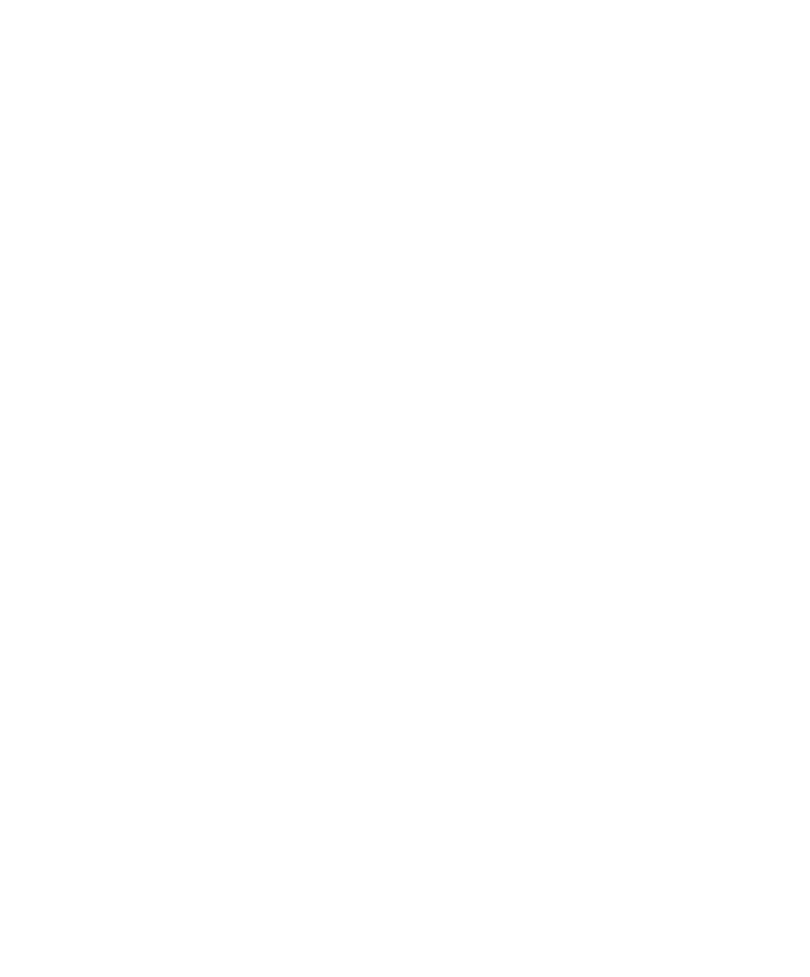 scroll, scrollTop: 0, scrollLeft: 0, axis: both 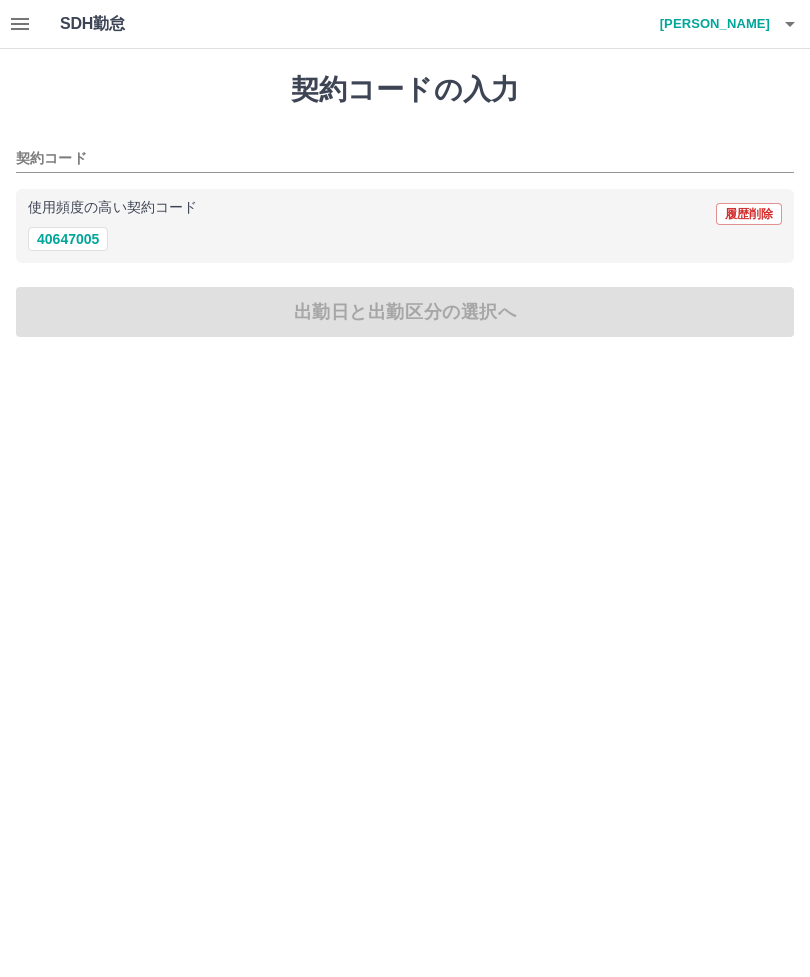 click on "40647005" at bounding box center [68, 239] 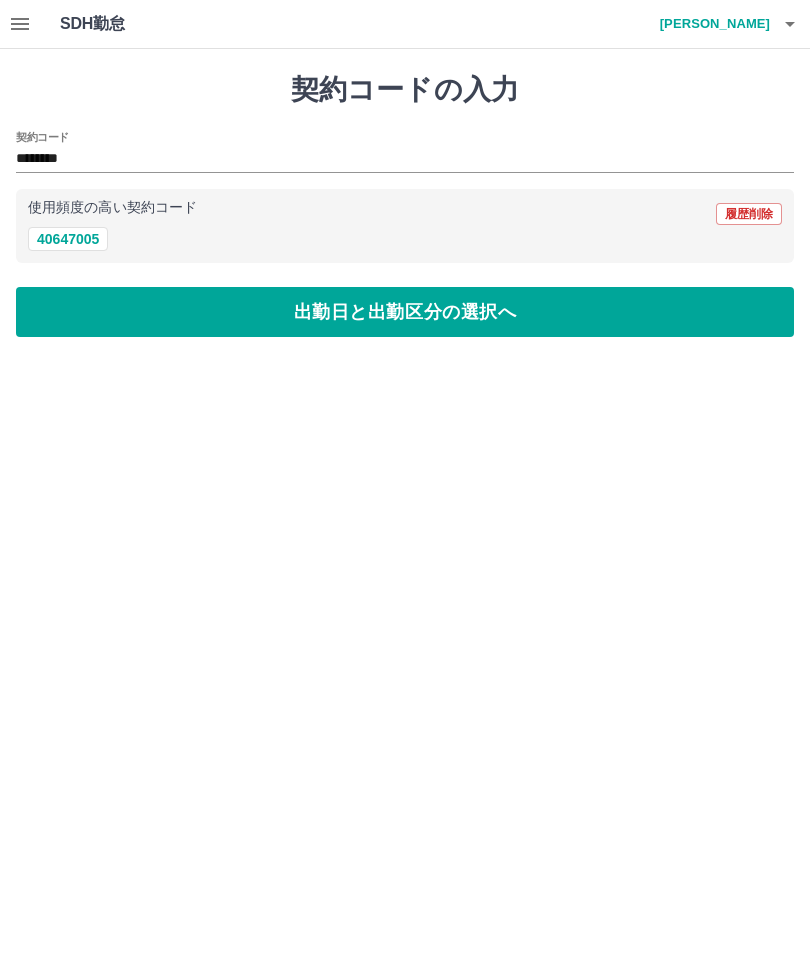click on "出勤日と出勤区分の選択へ" at bounding box center (405, 312) 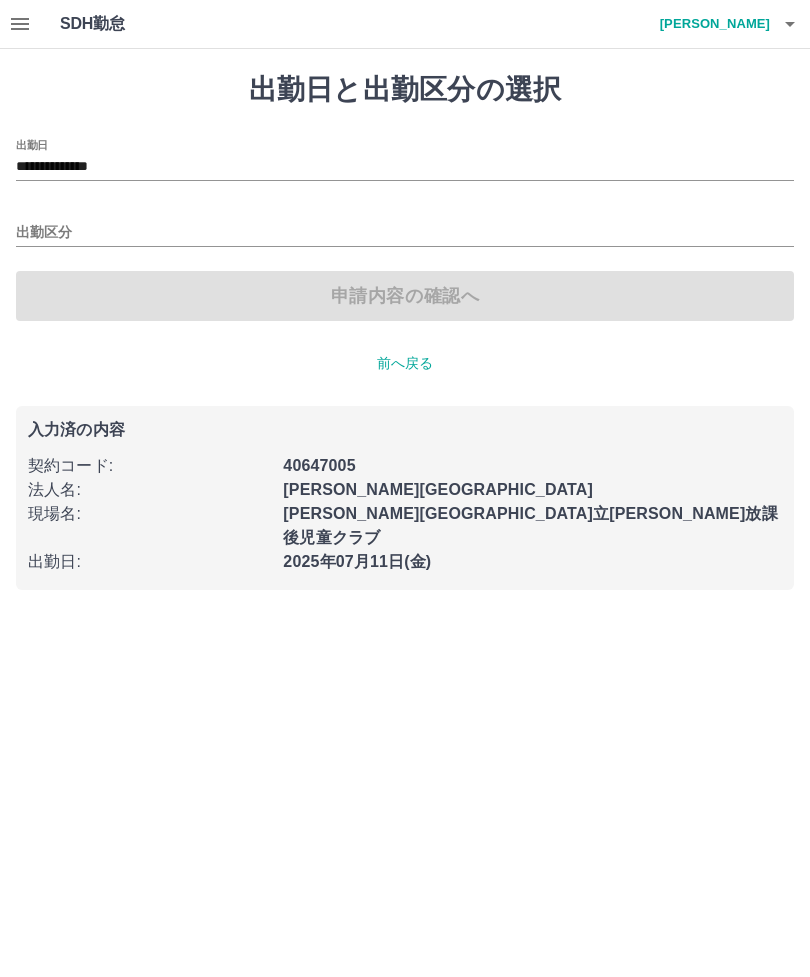 click on "出勤区分" at bounding box center (405, 233) 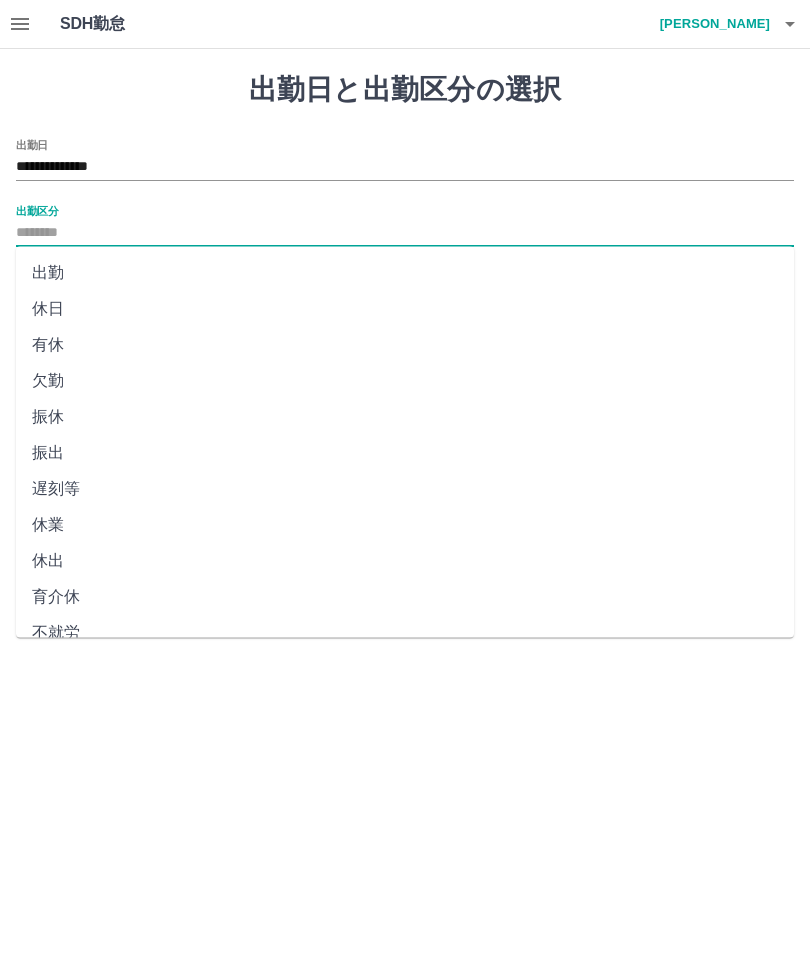 click on "休日" at bounding box center (405, 309) 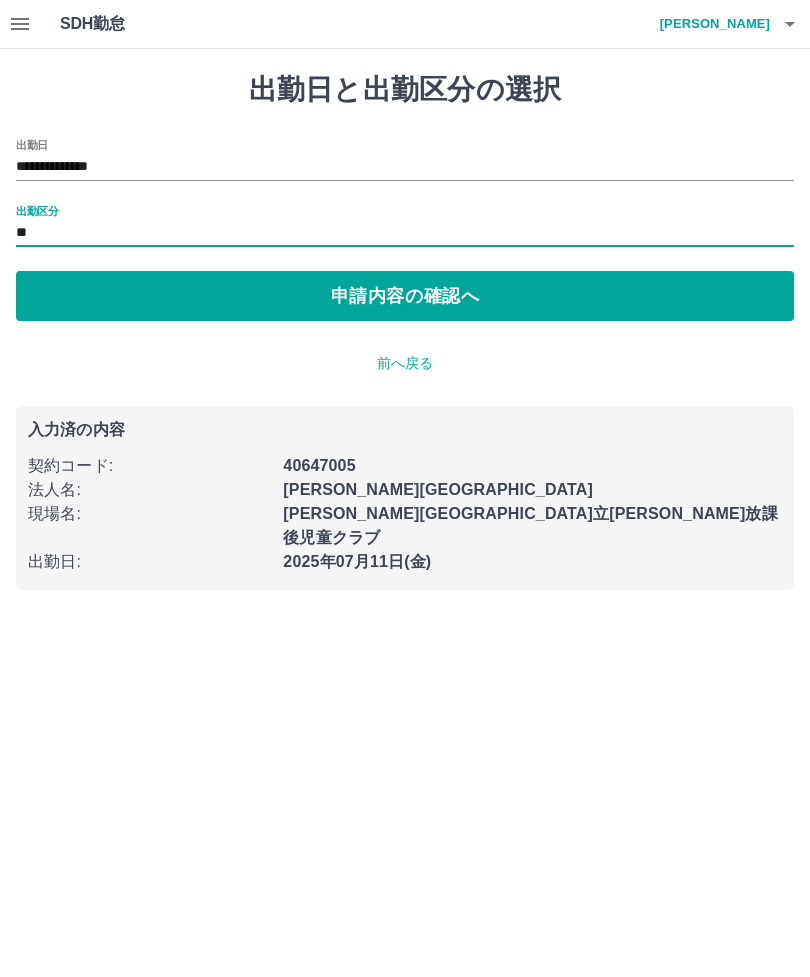 click on "申請内容の確認へ" at bounding box center [405, 296] 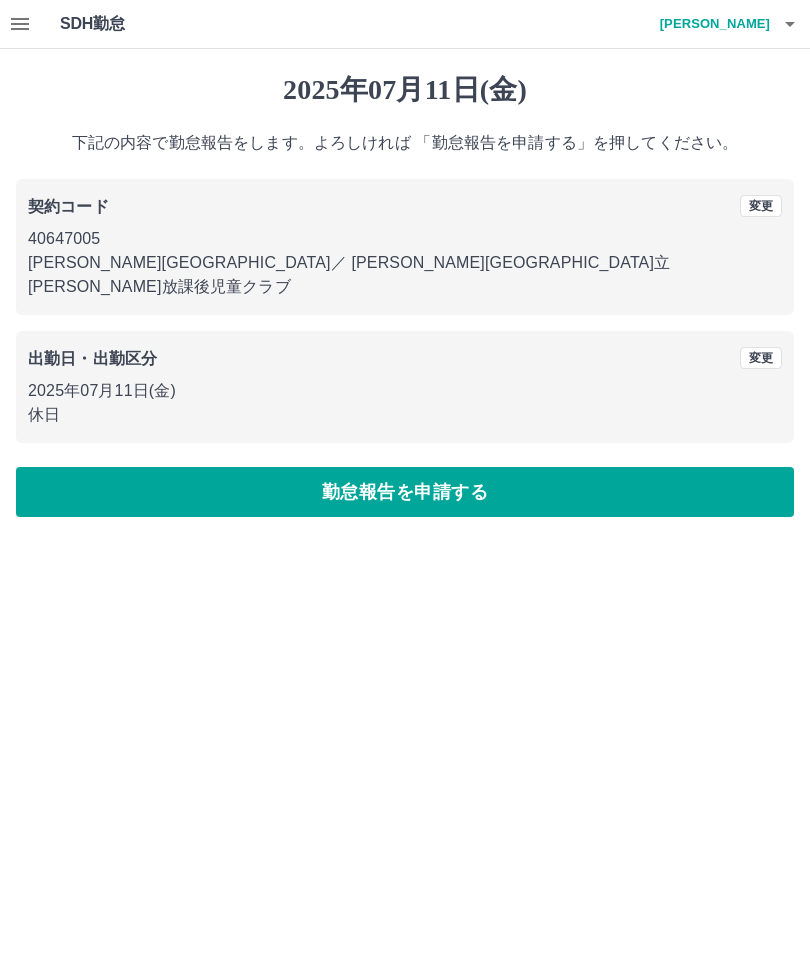 click on "勤怠報告を申請する" at bounding box center (405, 492) 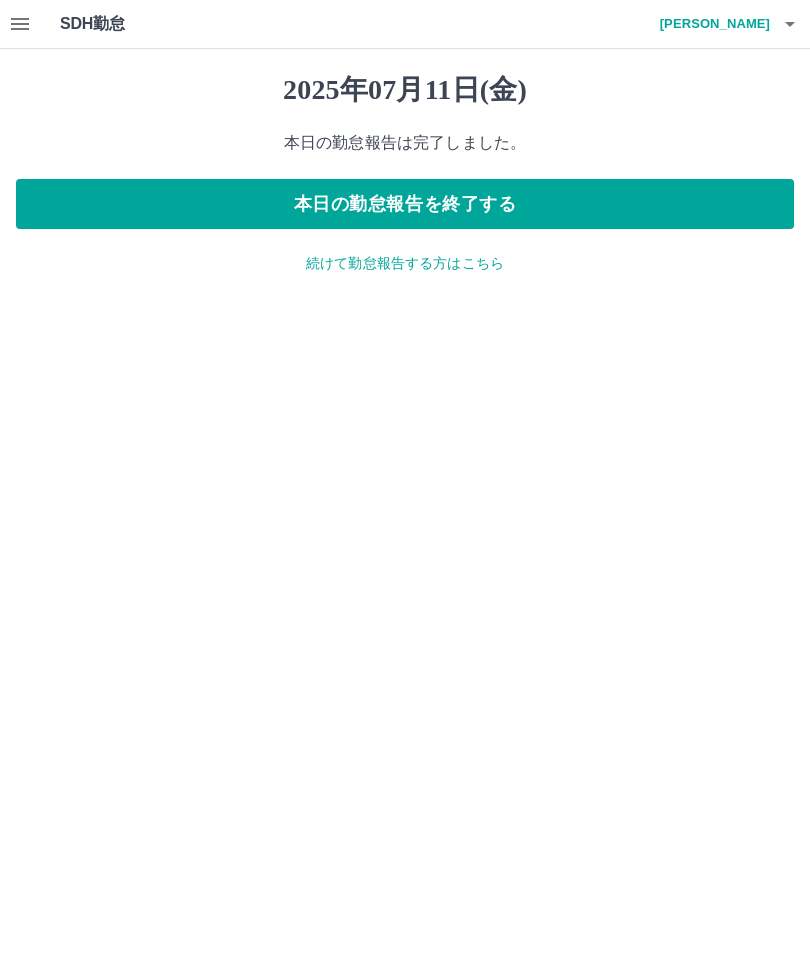 click on "本日の勤怠報告を終了する" at bounding box center (405, 204) 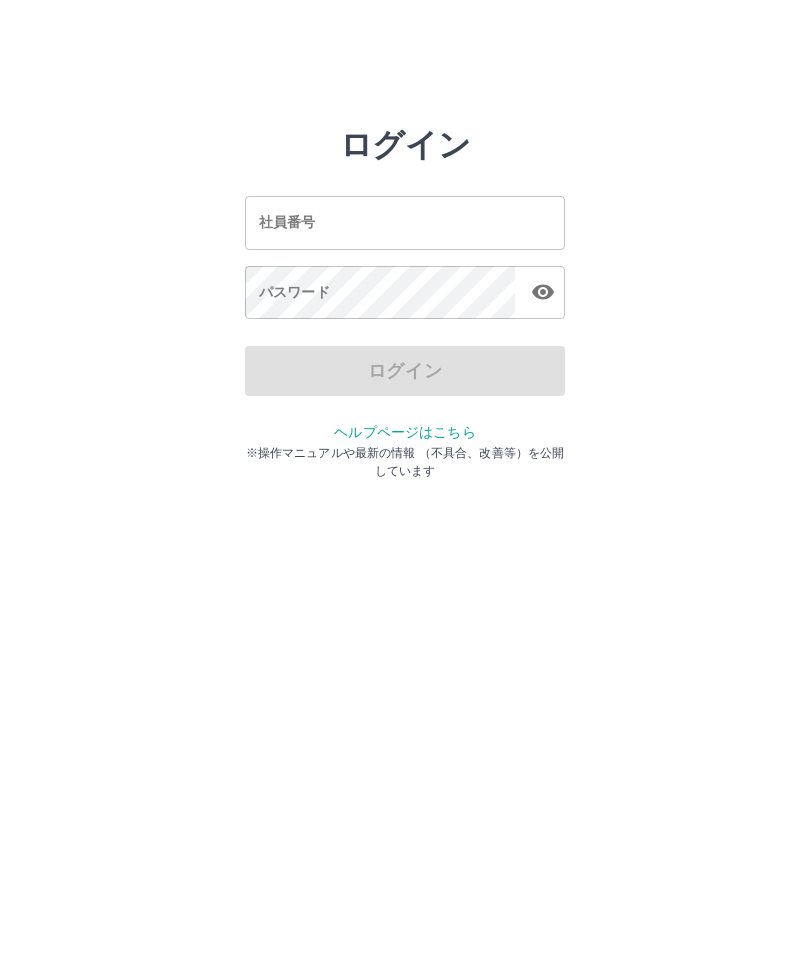 scroll, scrollTop: 0, scrollLeft: 0, axis: both 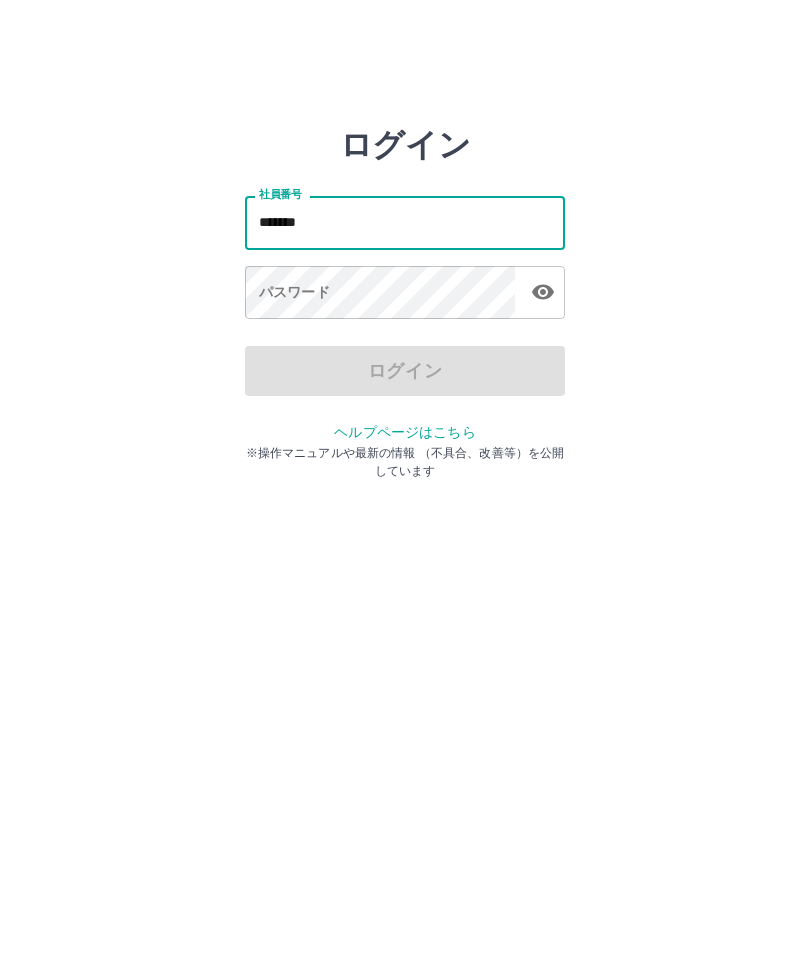 type on "*******" 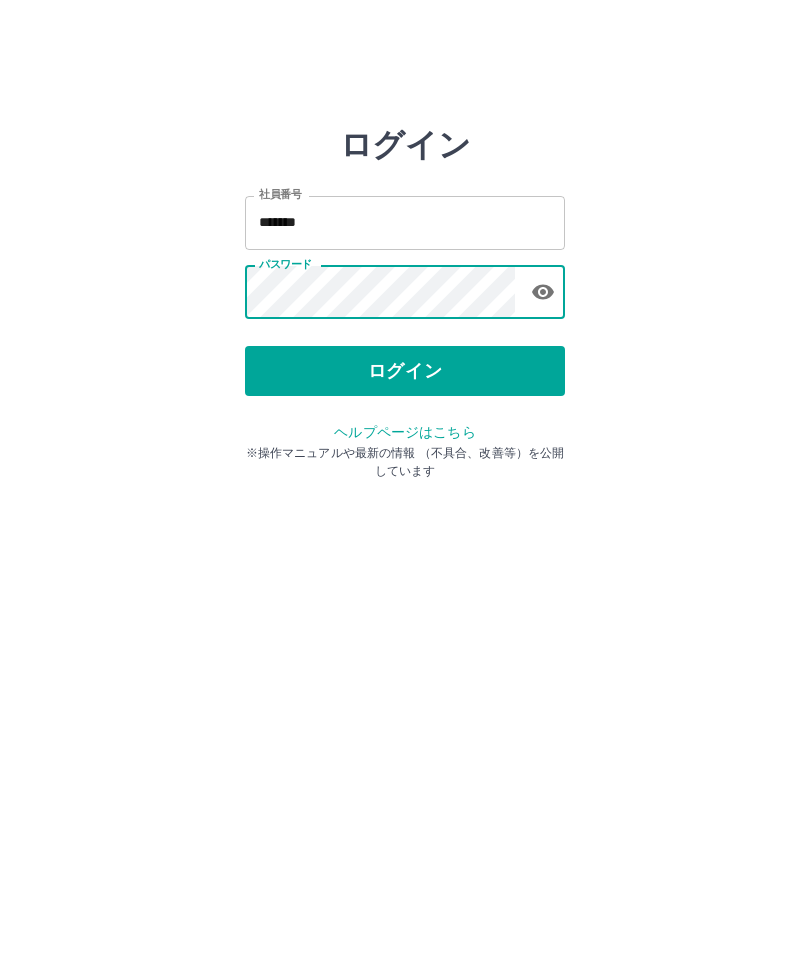 click on "ログイン" at bounding box center (405, 371) 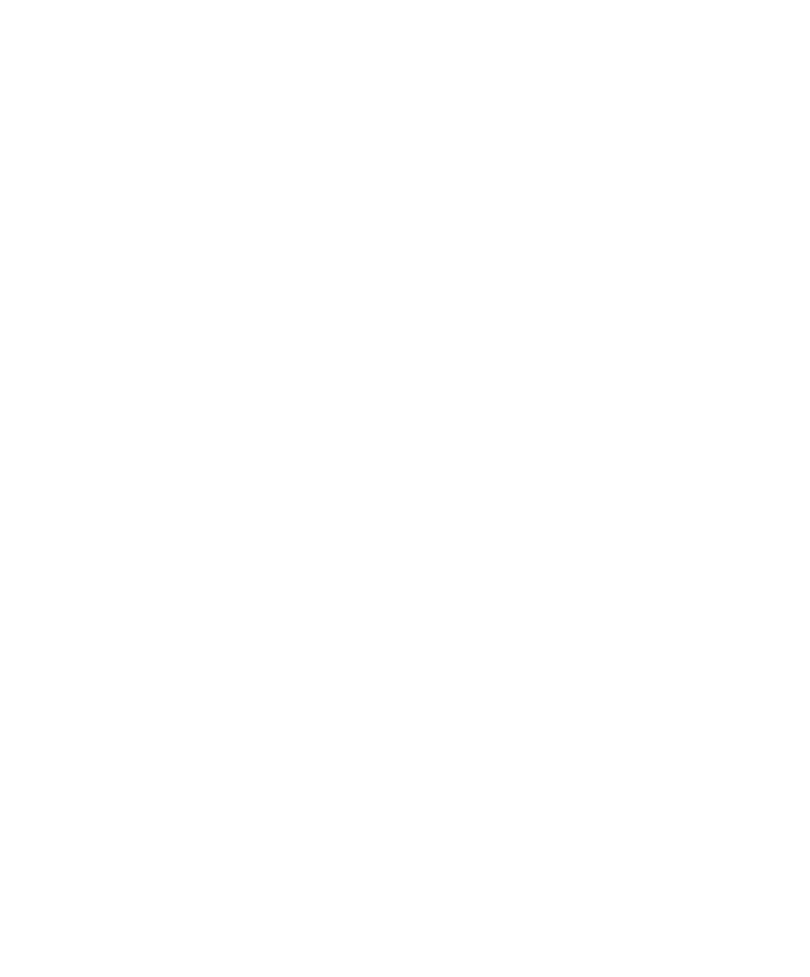 scroll, scrollTop: 0, scrollLeft: 0, axis: both 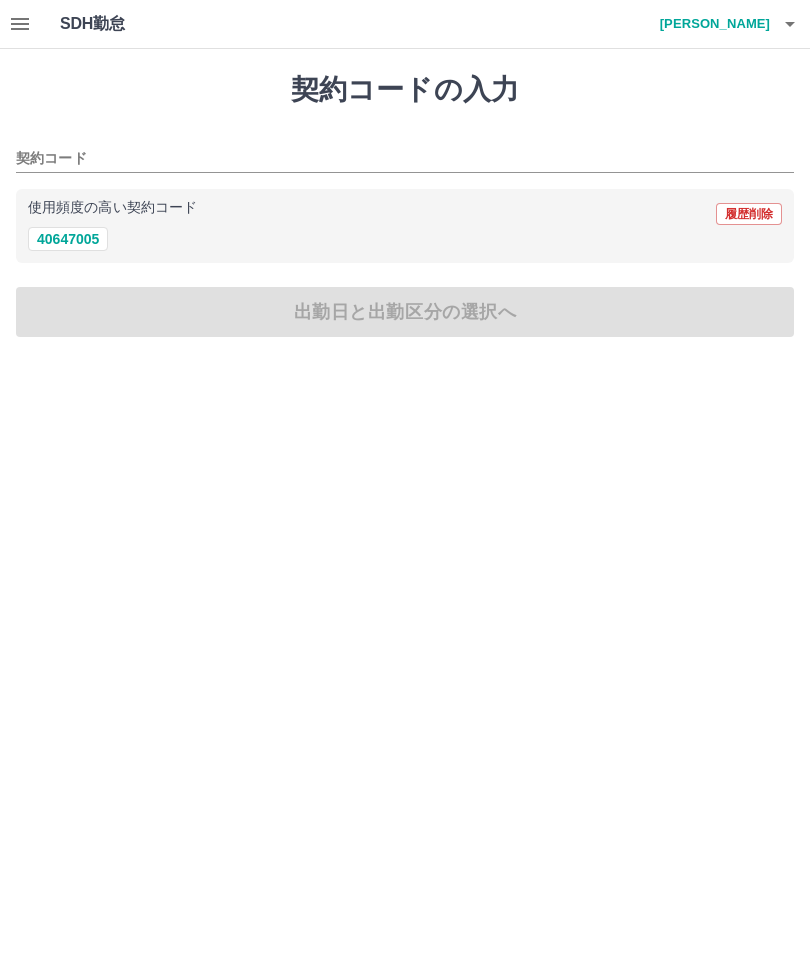 click on "40647005" at bounding box center [68, 239] 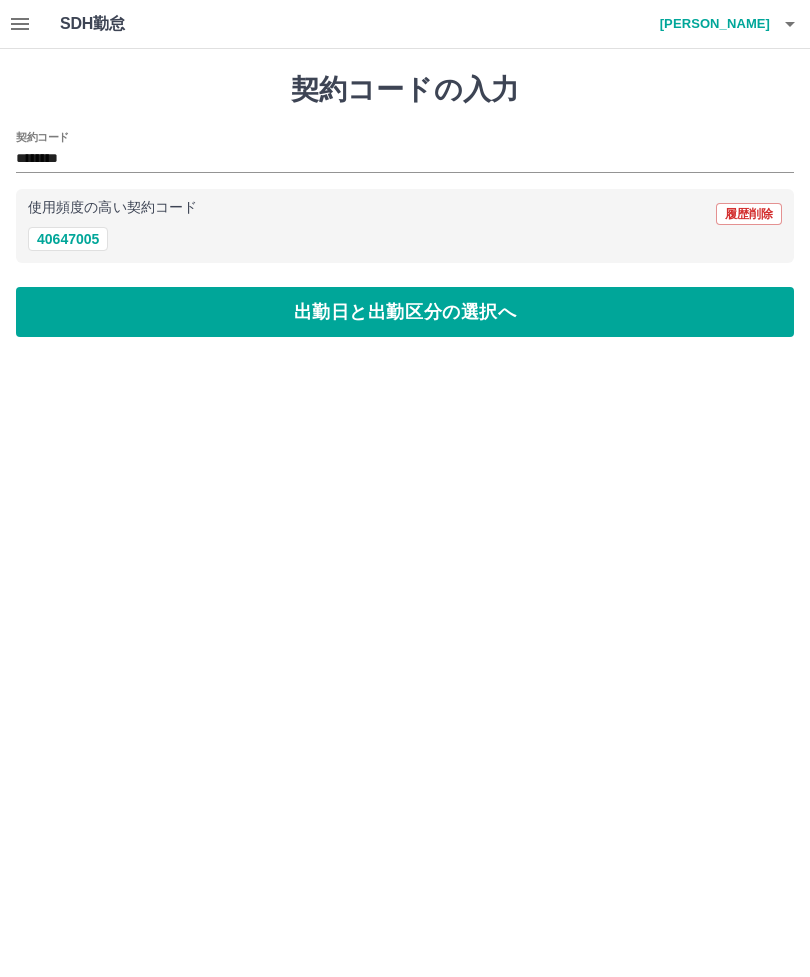 click on "出勤日と出勤区分の選択へ" at bounding box center (405, 312) 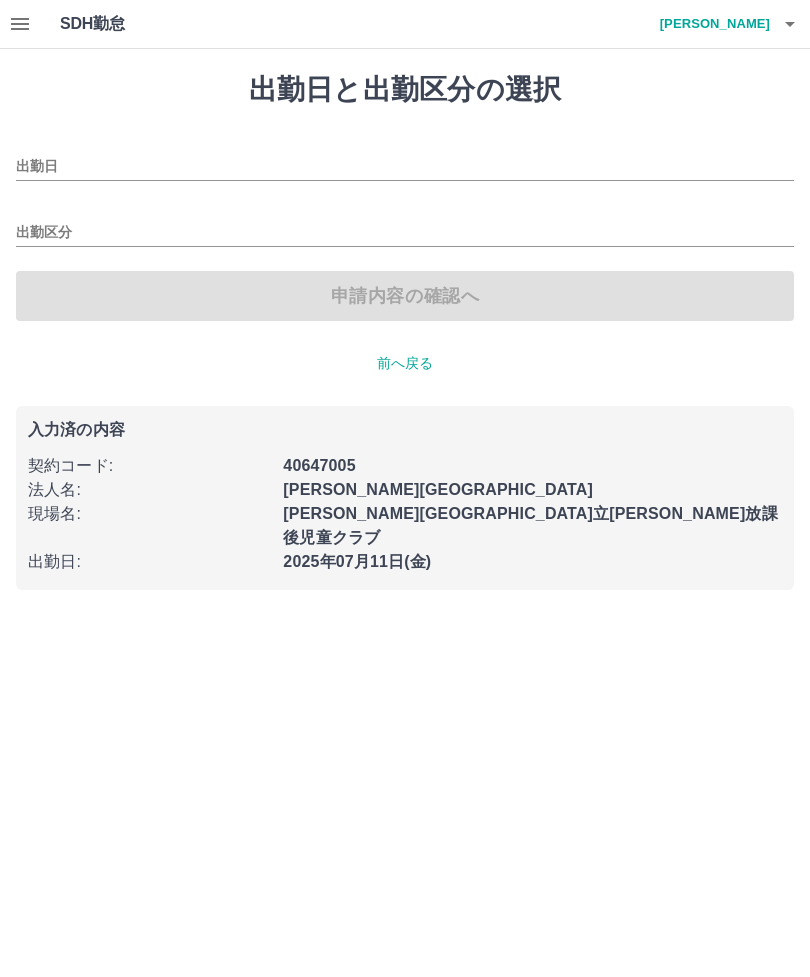 type on "**********" 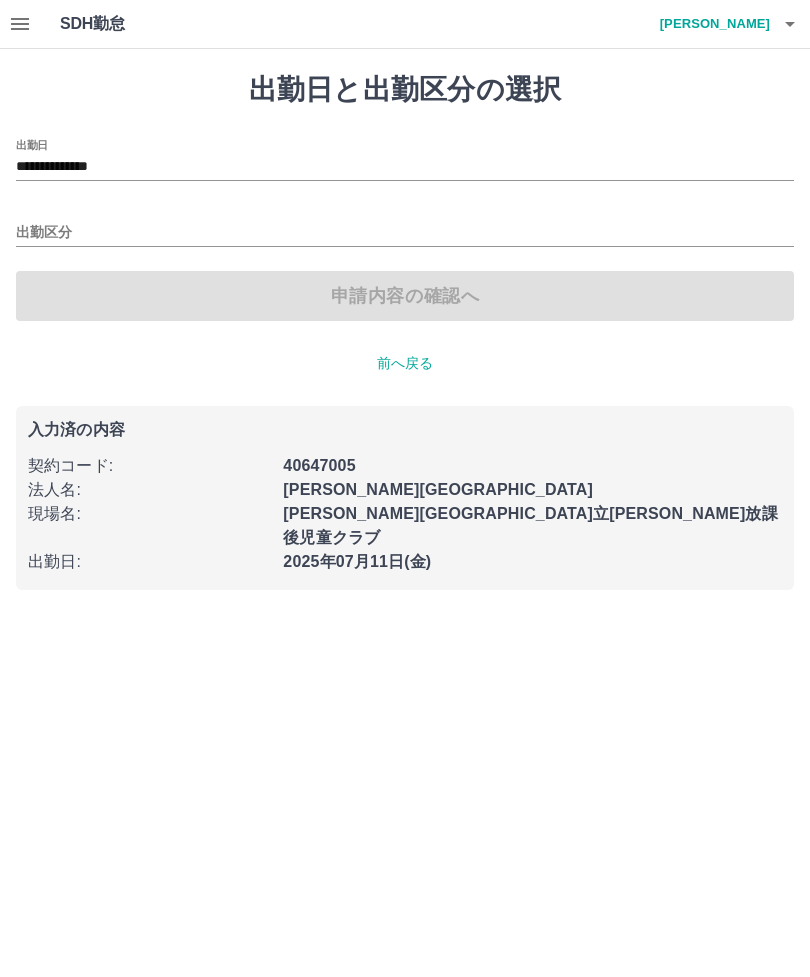 click on "出勤区分" at bounding box center (405, 233) 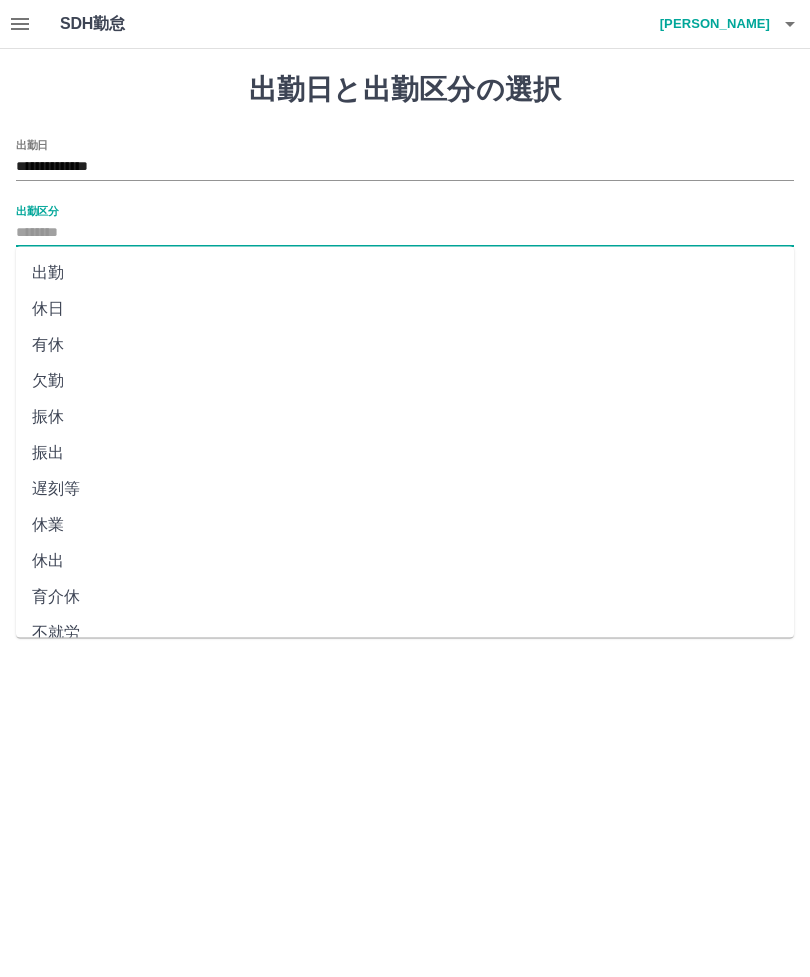 click on "休日" at bounding box center (405, 309) 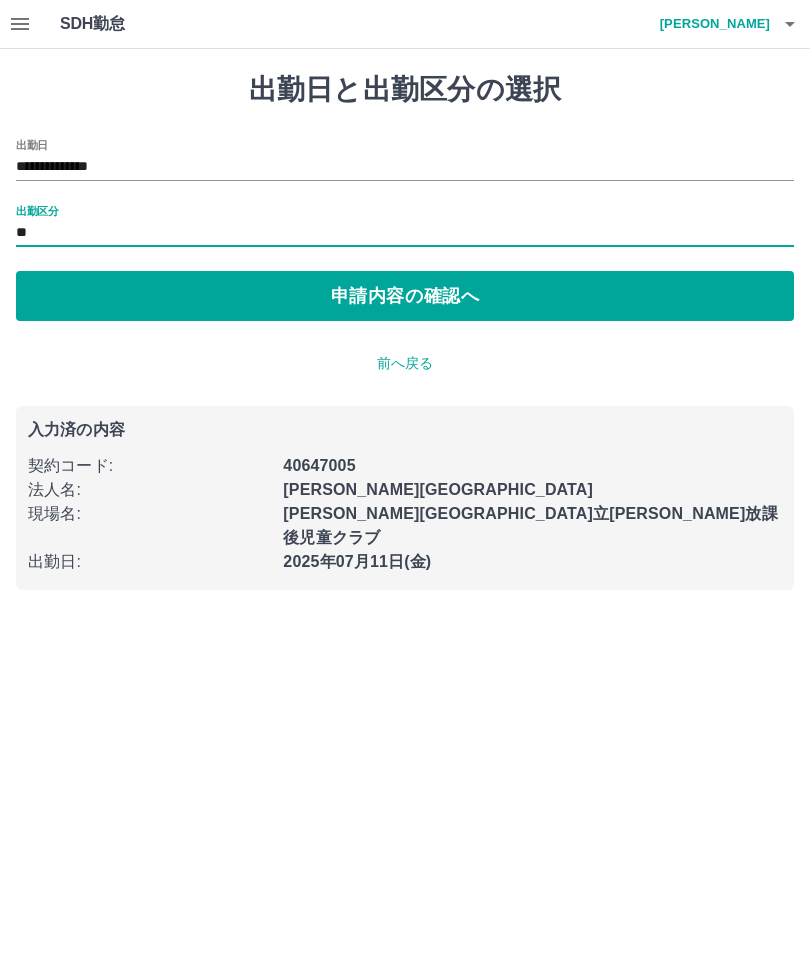 click on "申請内容の確認へ" at bounding box center (405, 296) 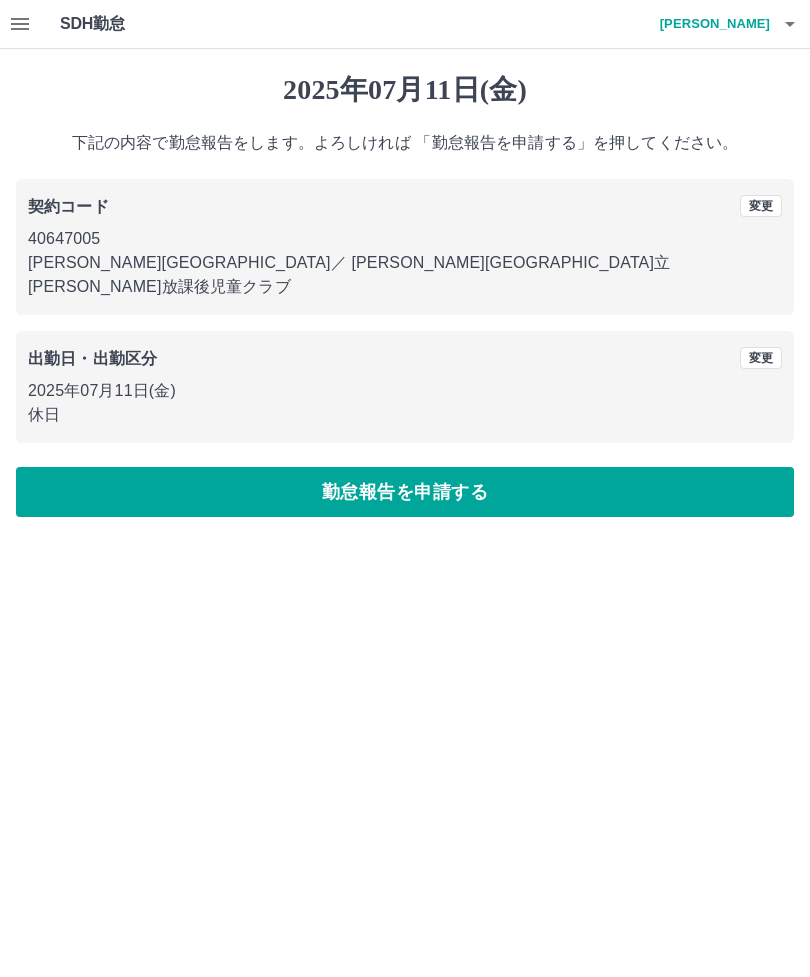 click on "勤怠報告を申請する" at bounding box center (405, 492) 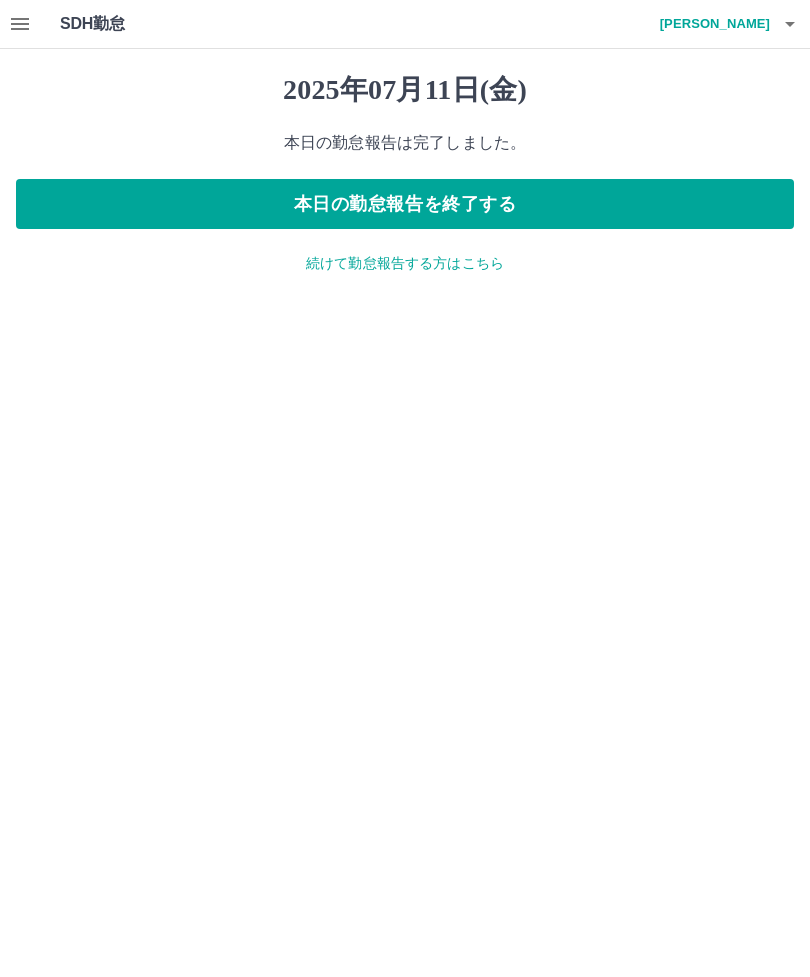 click on "本日の勤怠報告を終了する" at bounding box center [405, 204] 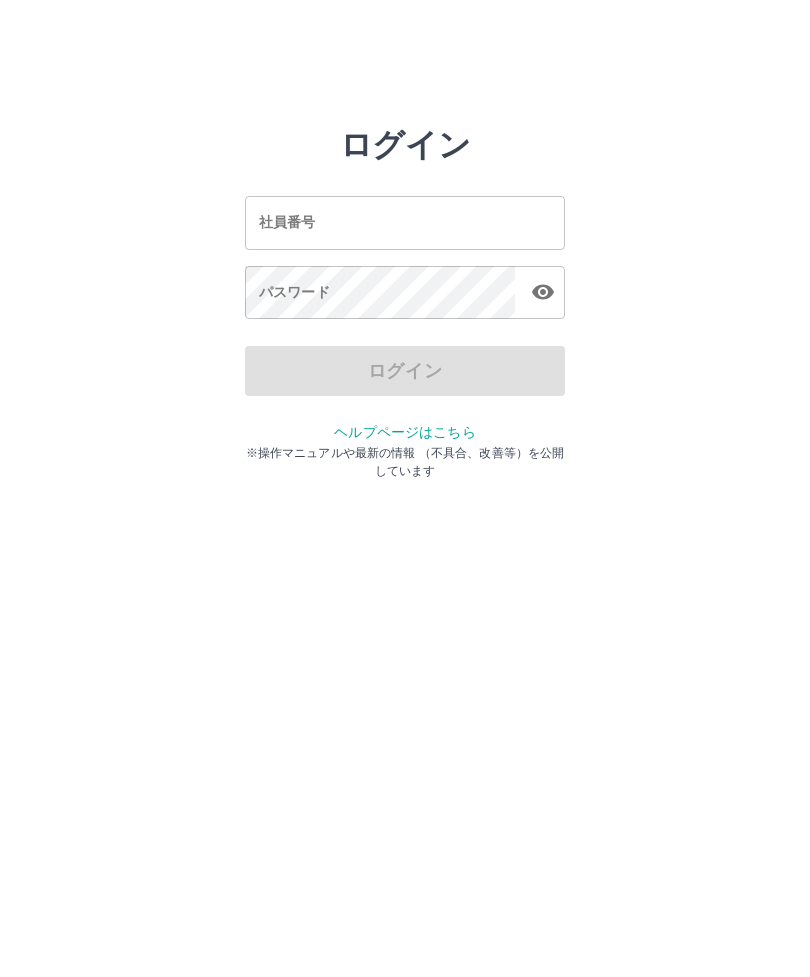 scroll, scrollTop: 0, scrollLeft: 0, axis: both 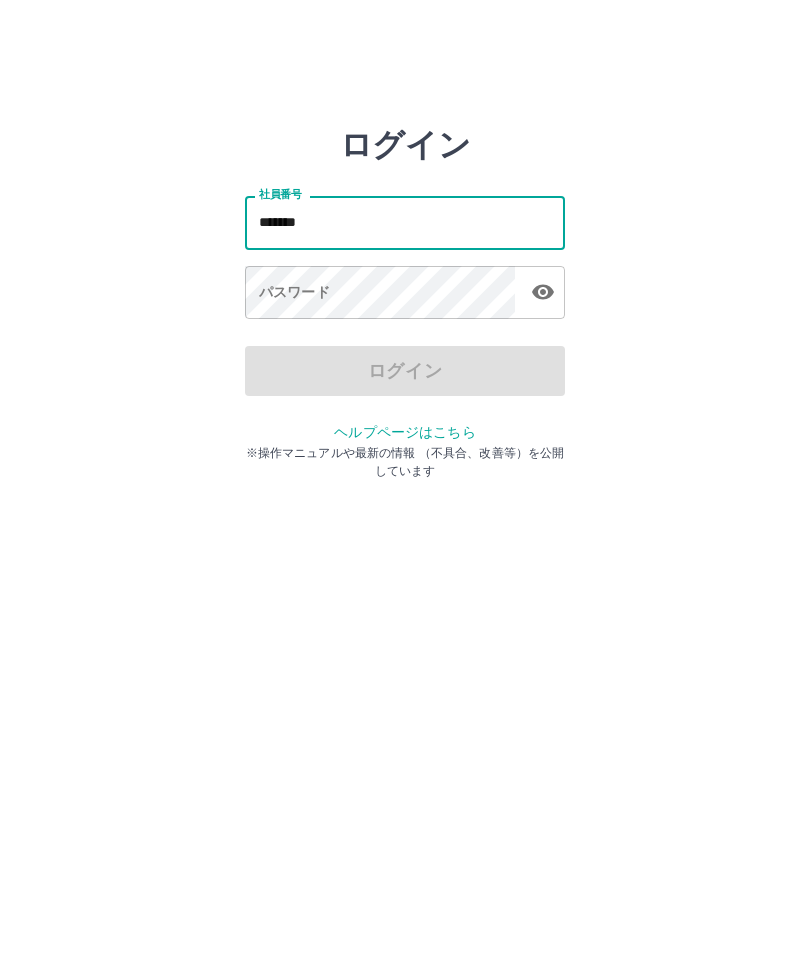 type on "*******" 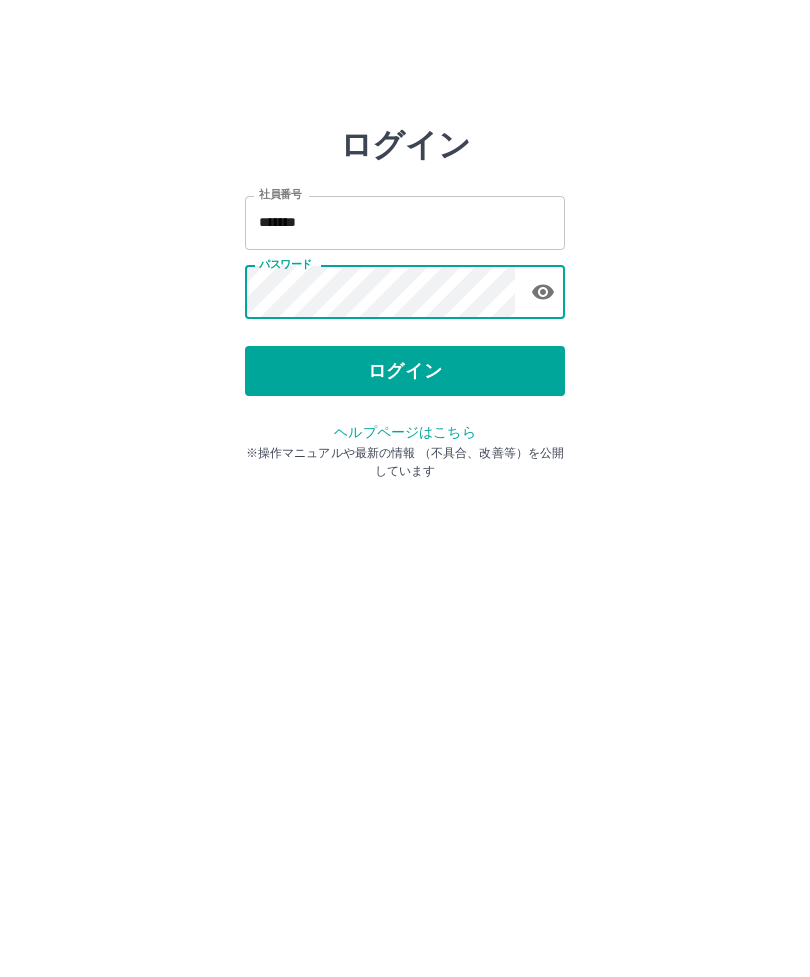 click on "ログイン" at bounding box center [405, 371] 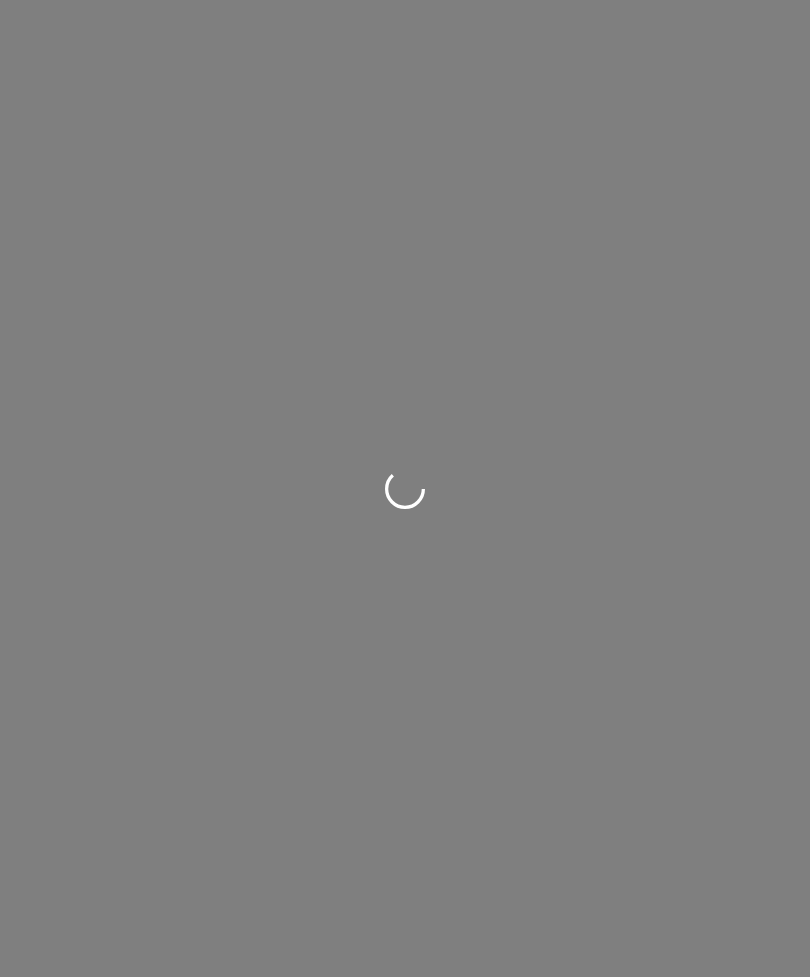 scroll, scrollTop: 0, scrollLeft: 0, axis: both 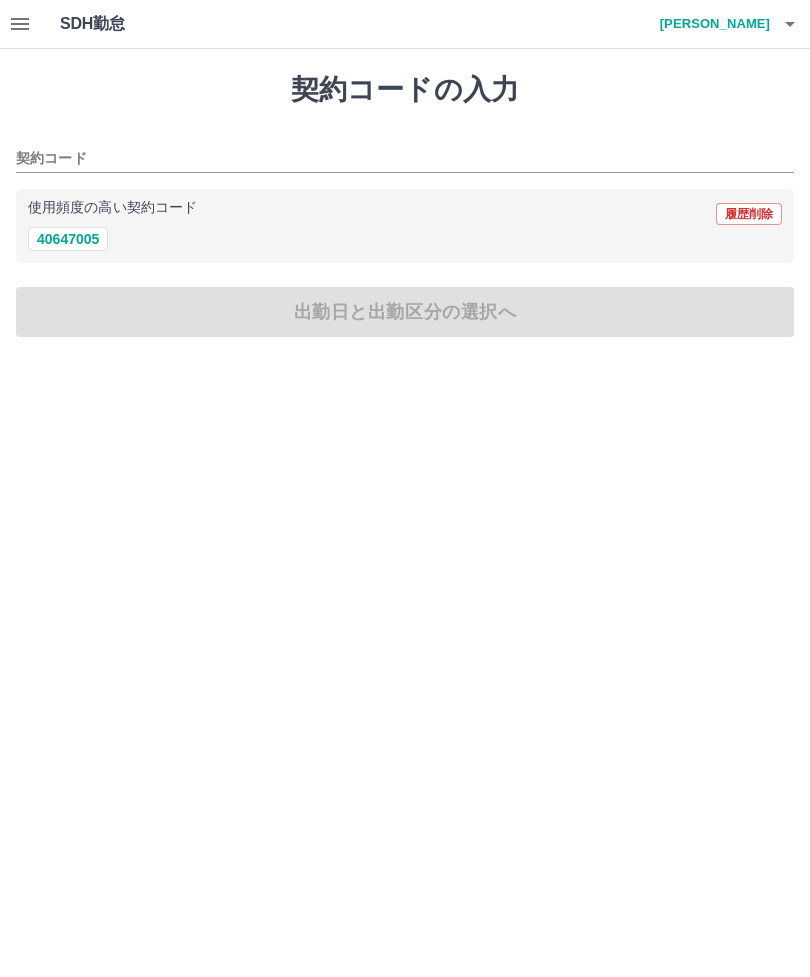 click on "40647005" at bounding box center (68, 239) 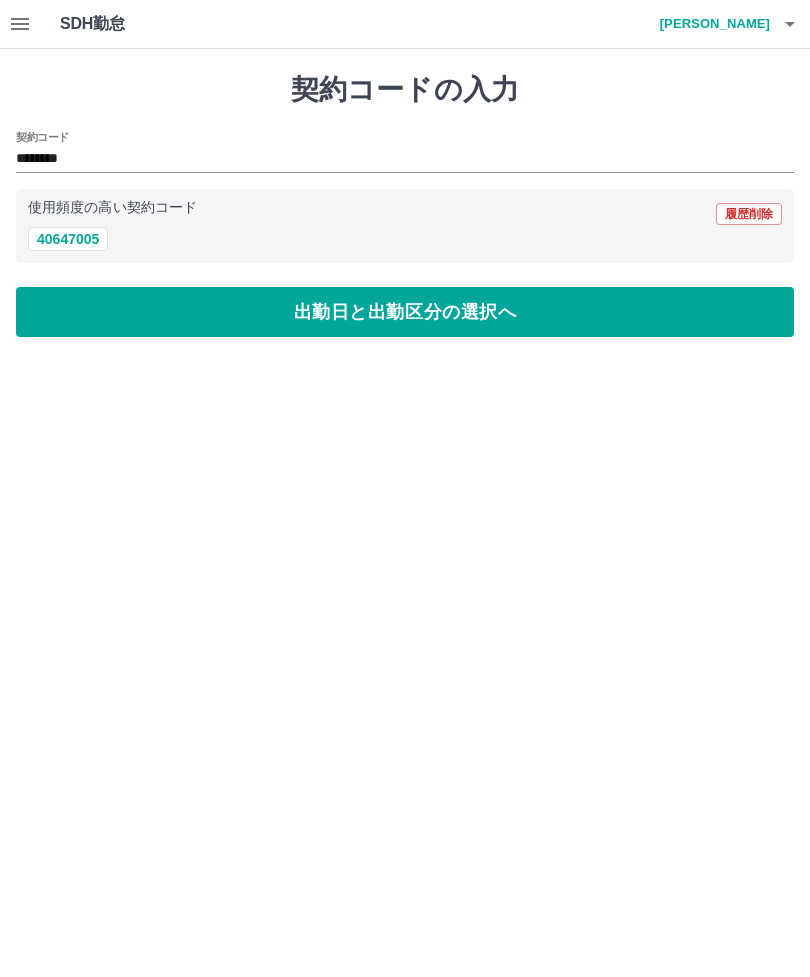 click on "出勤日と出勤区分の選択へ" at bounding box center [405, 312] 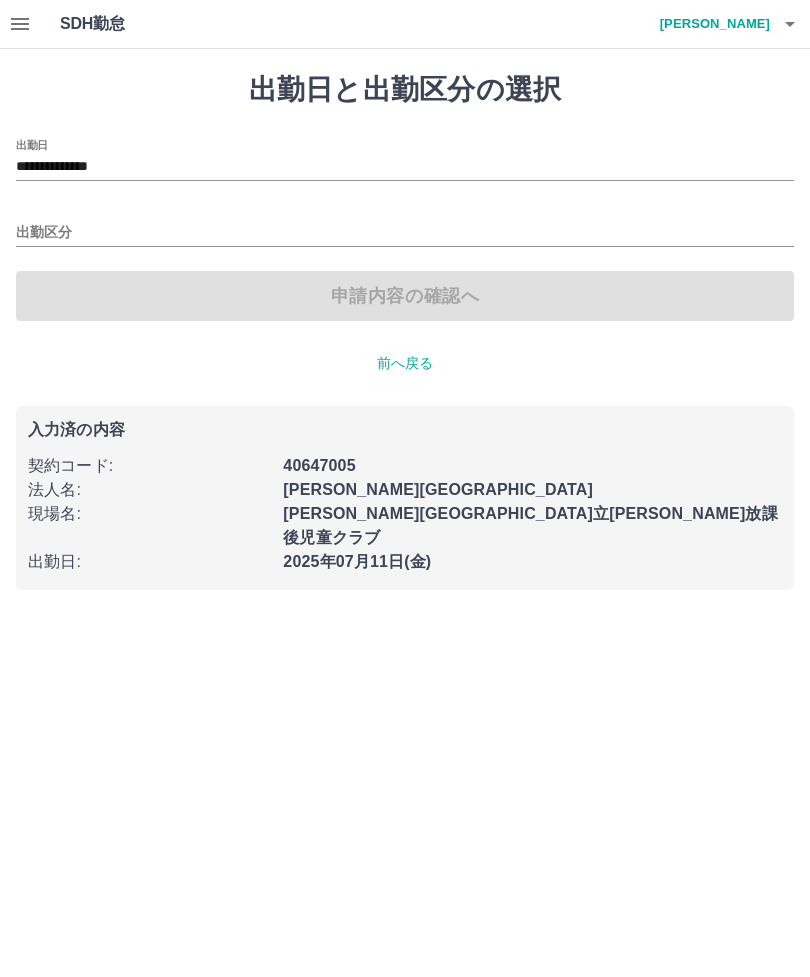 click on "出勤区分" at bounding box center [405, 233] 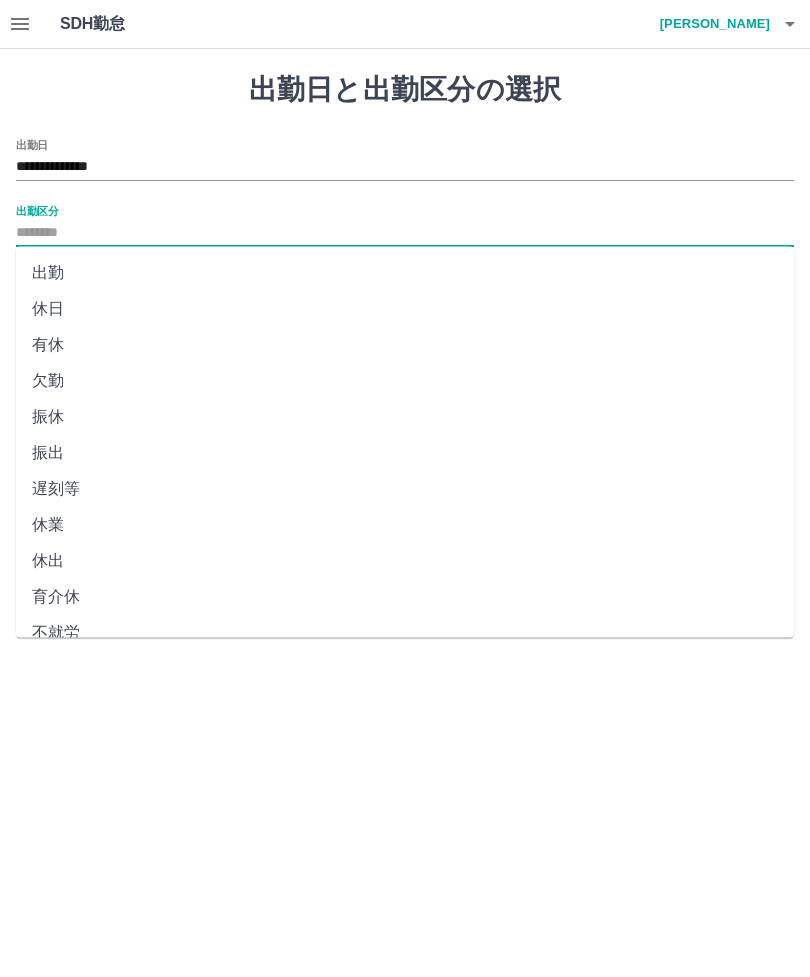 click on "出勤" at bounding box center [405, 273] 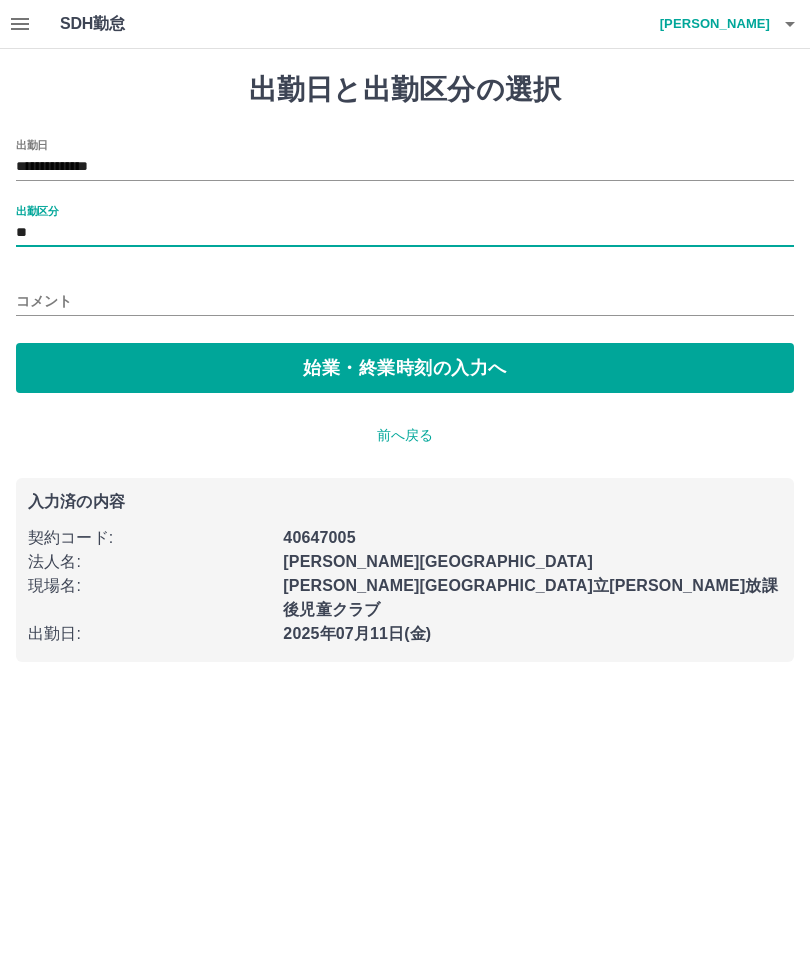 click on "始業・終業時刻の入力へ" at bounding box center (405, 368) 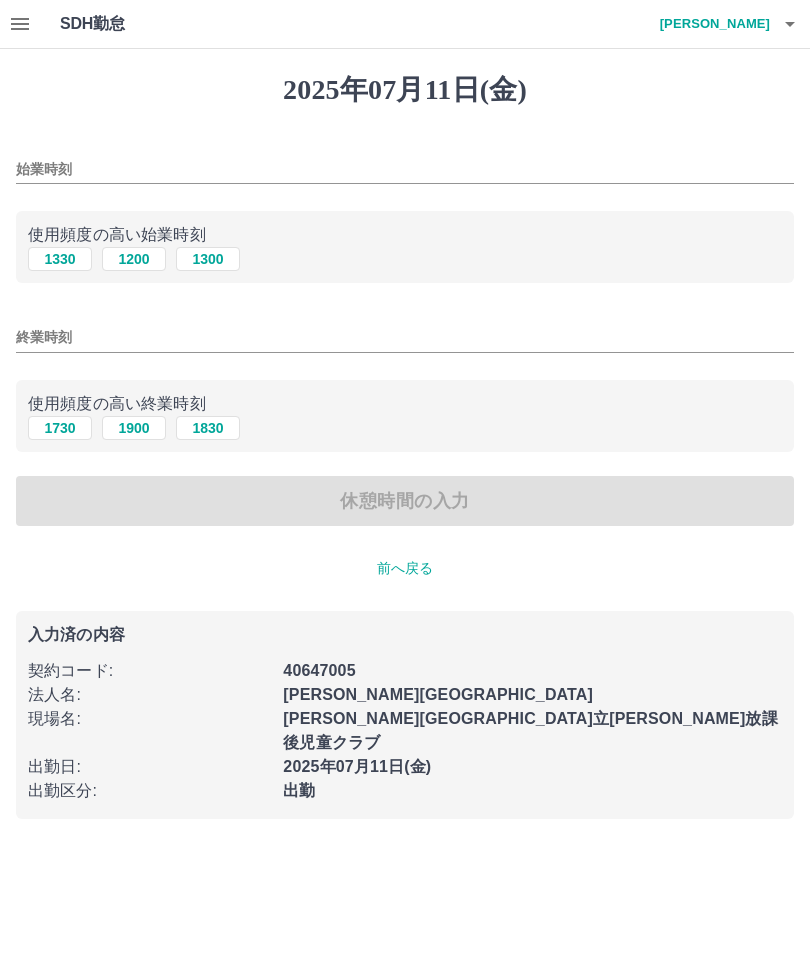 click on "始業時刻" at bounding box center [405, 169] 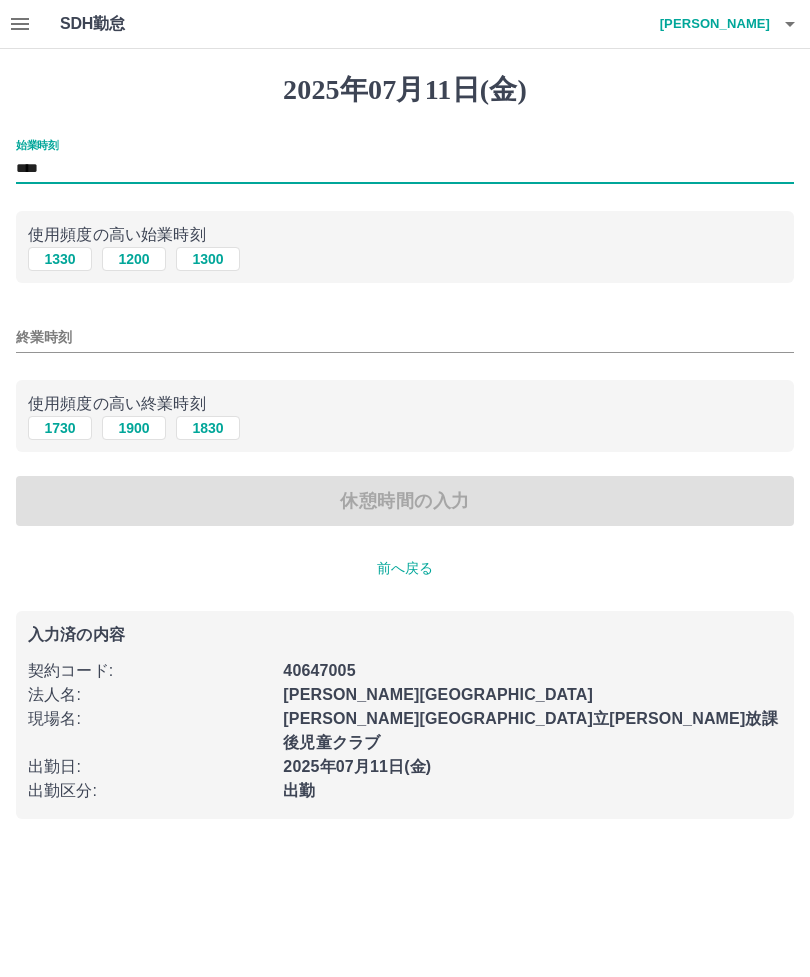 type on "****" 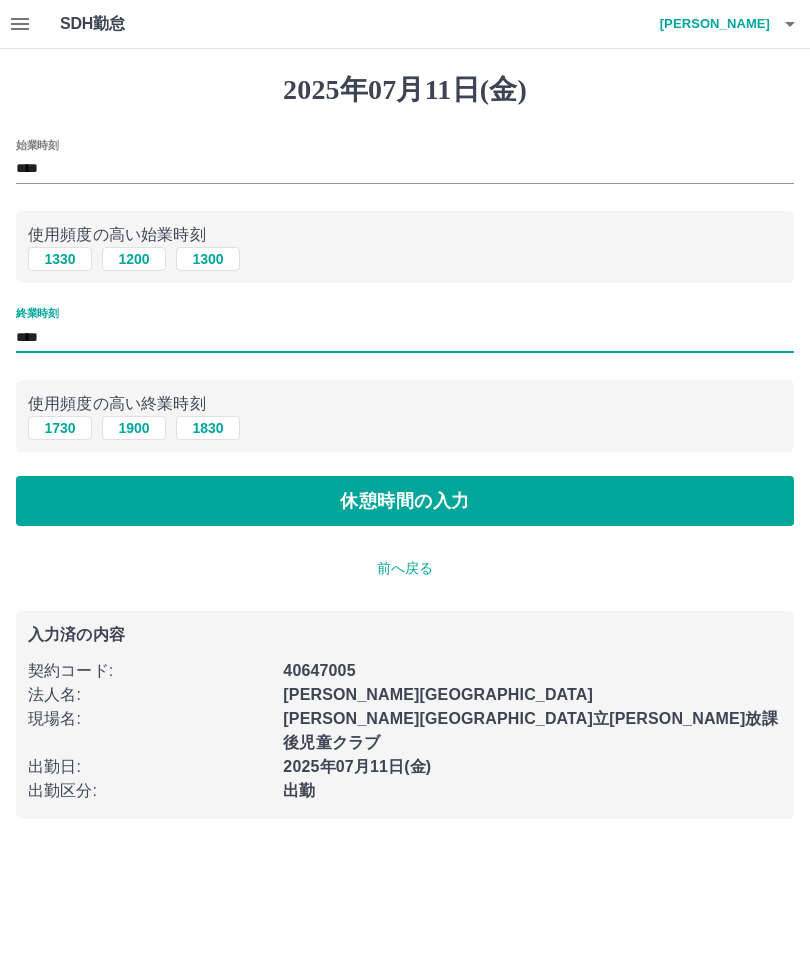 type on "****" 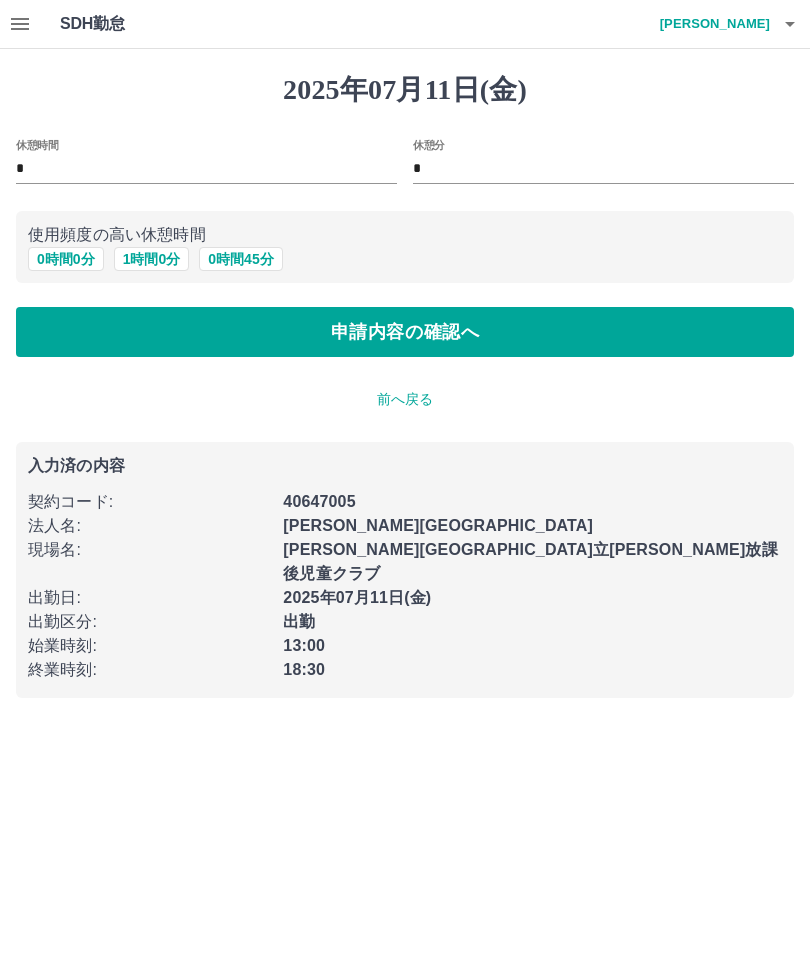 click on "申請内容の確認へ" at bounding box center (405, 332) 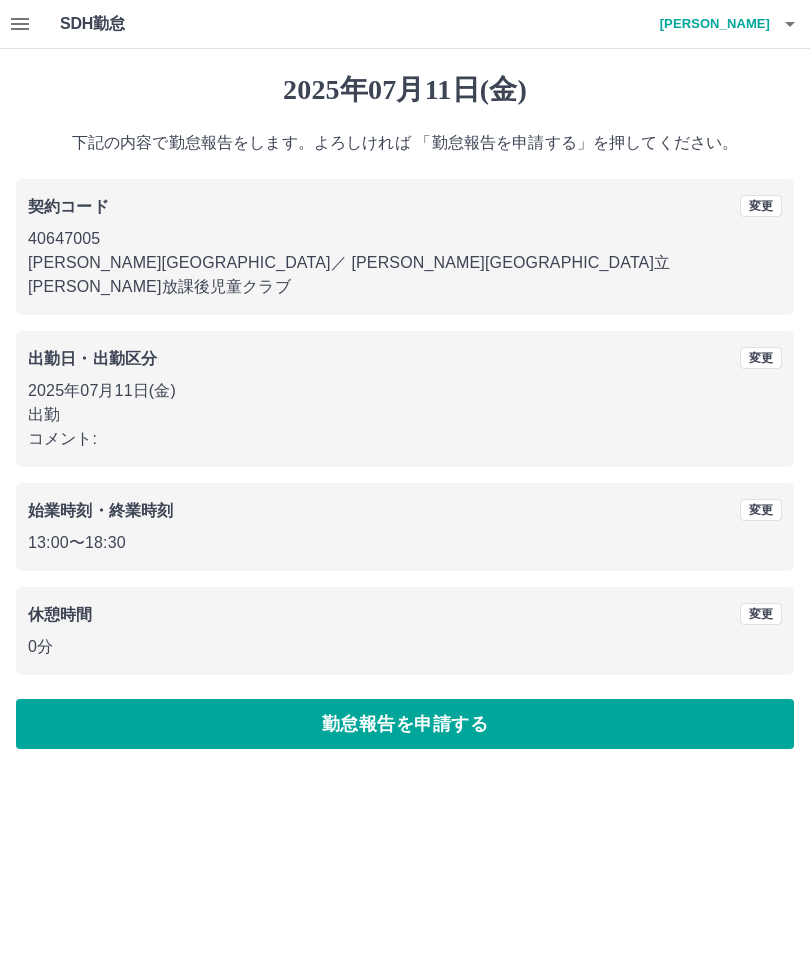 click on "勤怠報告を申請する" at bounding box center (405, 724) 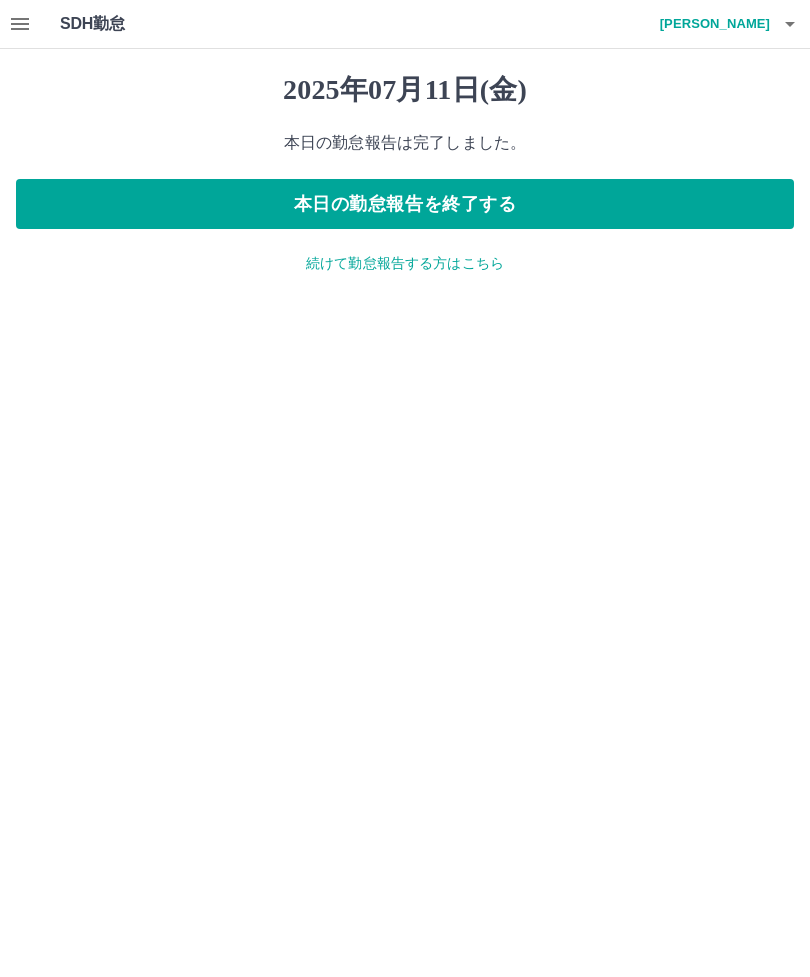 click on "本日の勤怠報告を終了する" at bounding box center (405, 204) 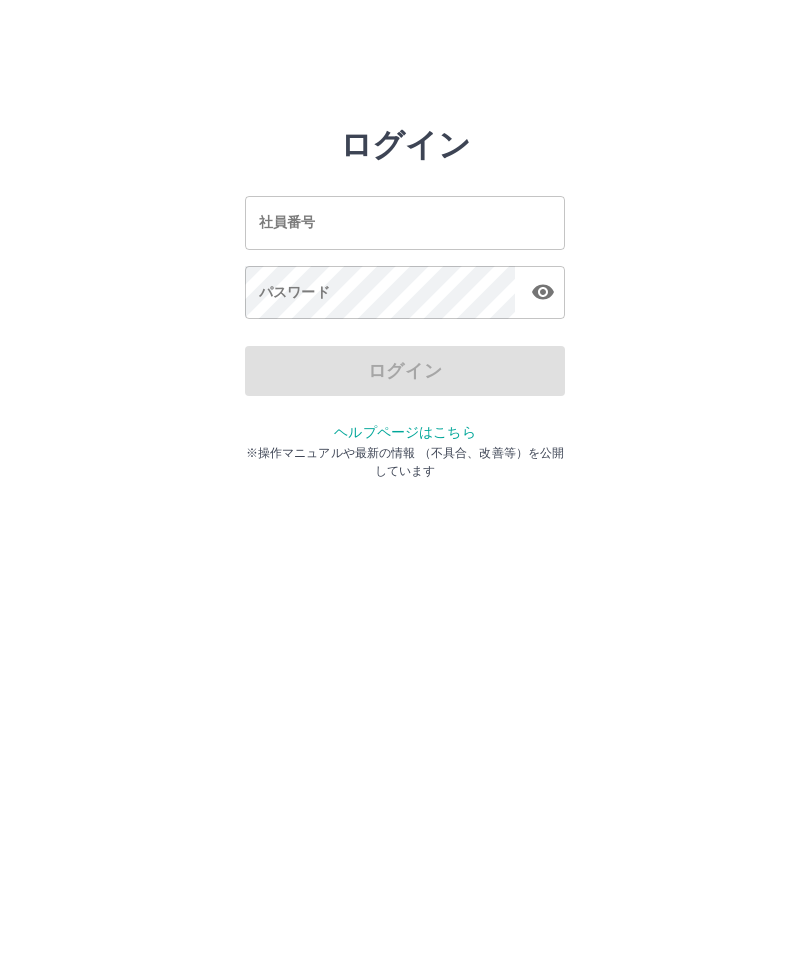scroll, scrollTop: 0, scrollLeft: 0, axis: both 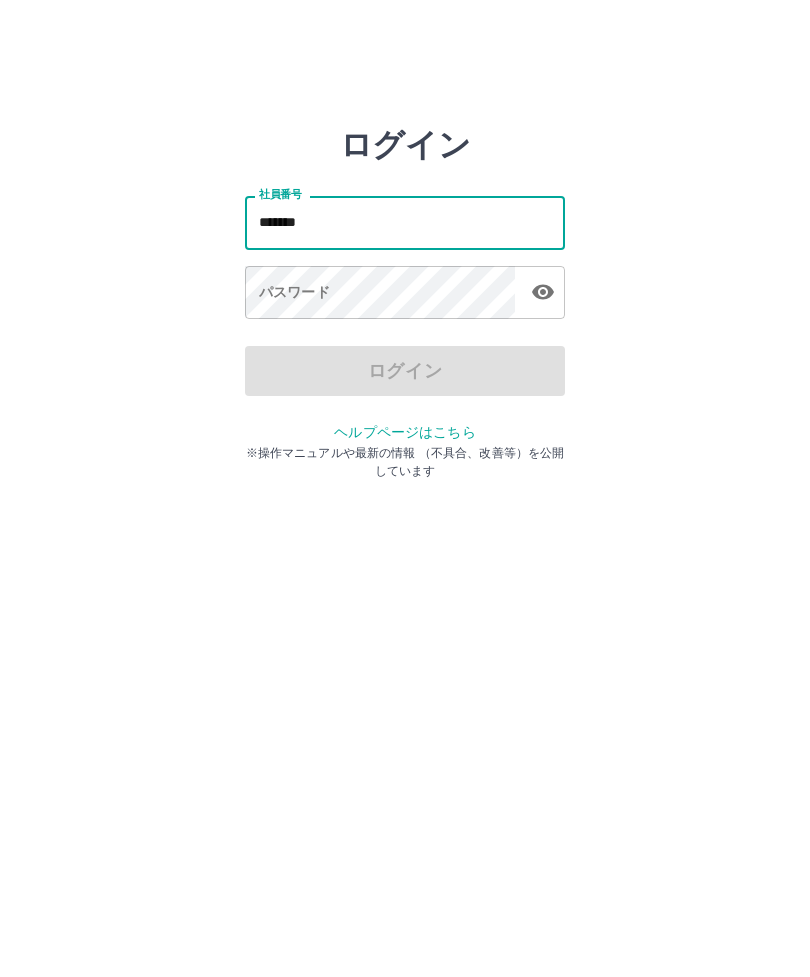 type on "*******" 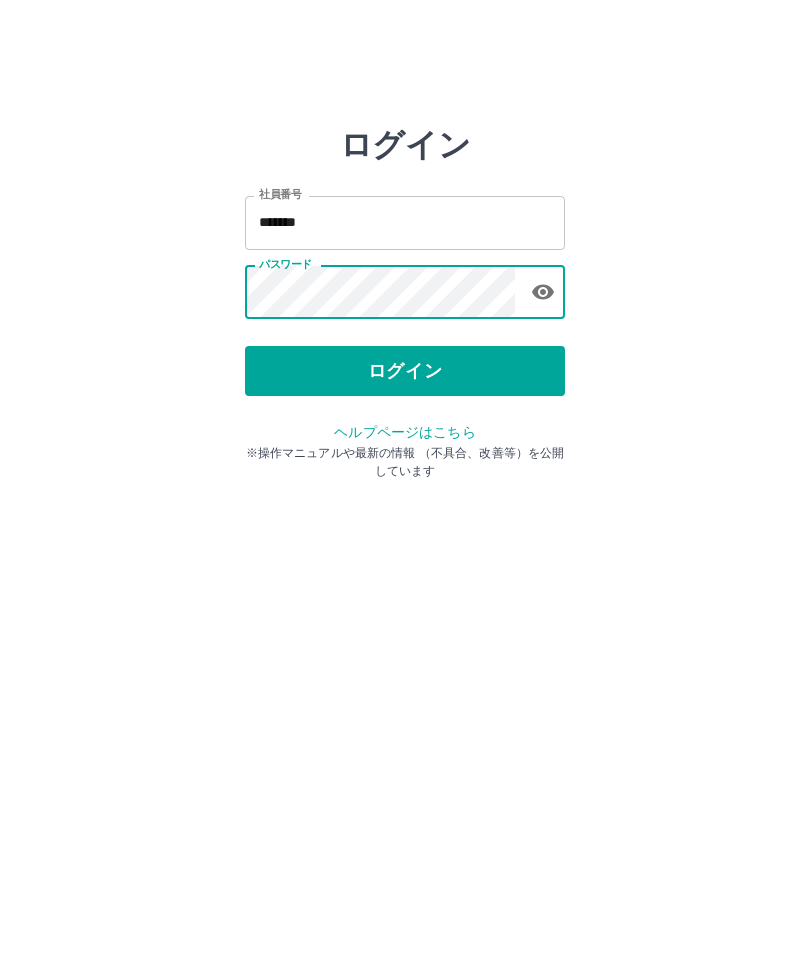 click on "ログイン" at bounding box center (405, 371) 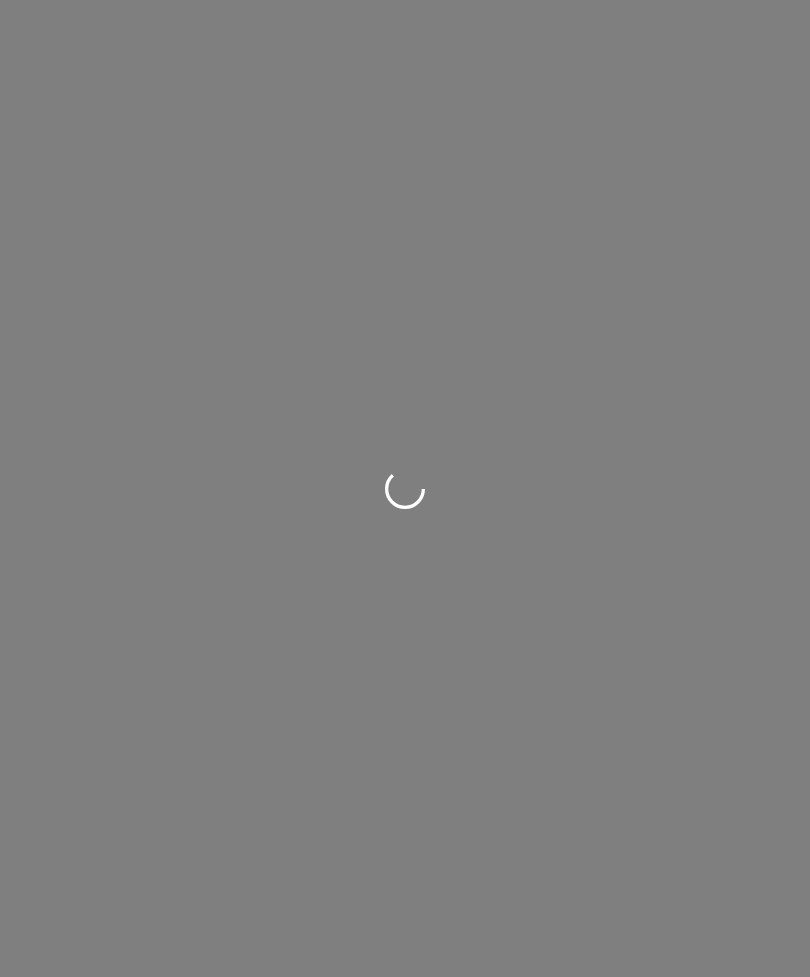 scroll, scrollTop: 0, scrollLeft: 0, axis: both 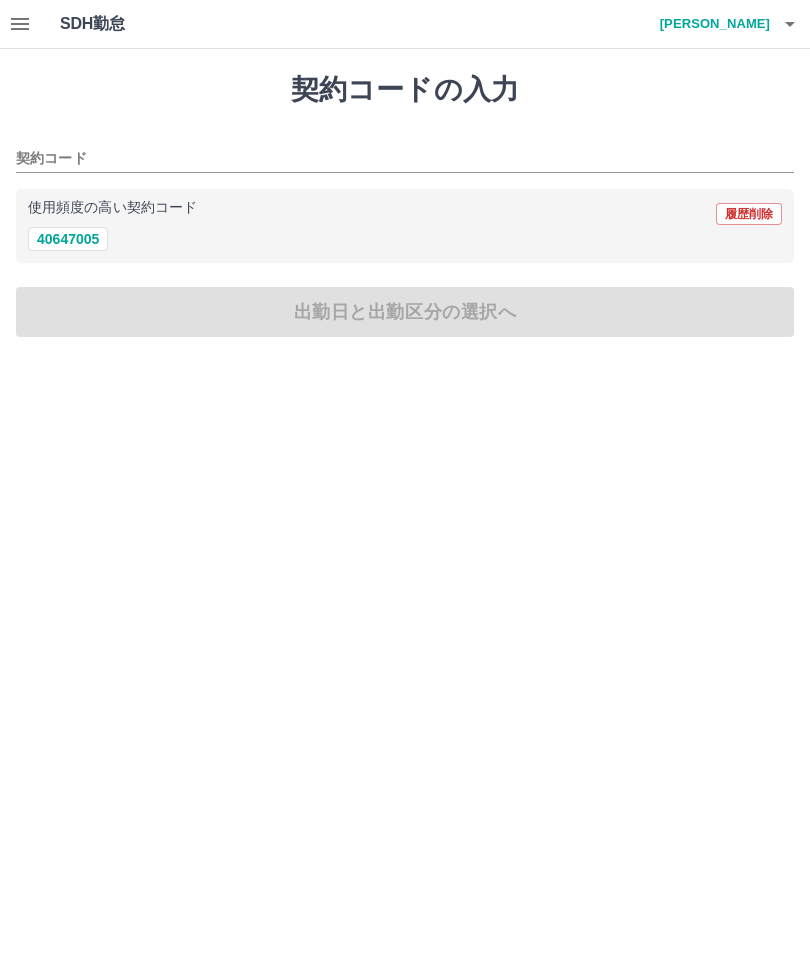 click on "40647005" at bounding box center (68, 239) 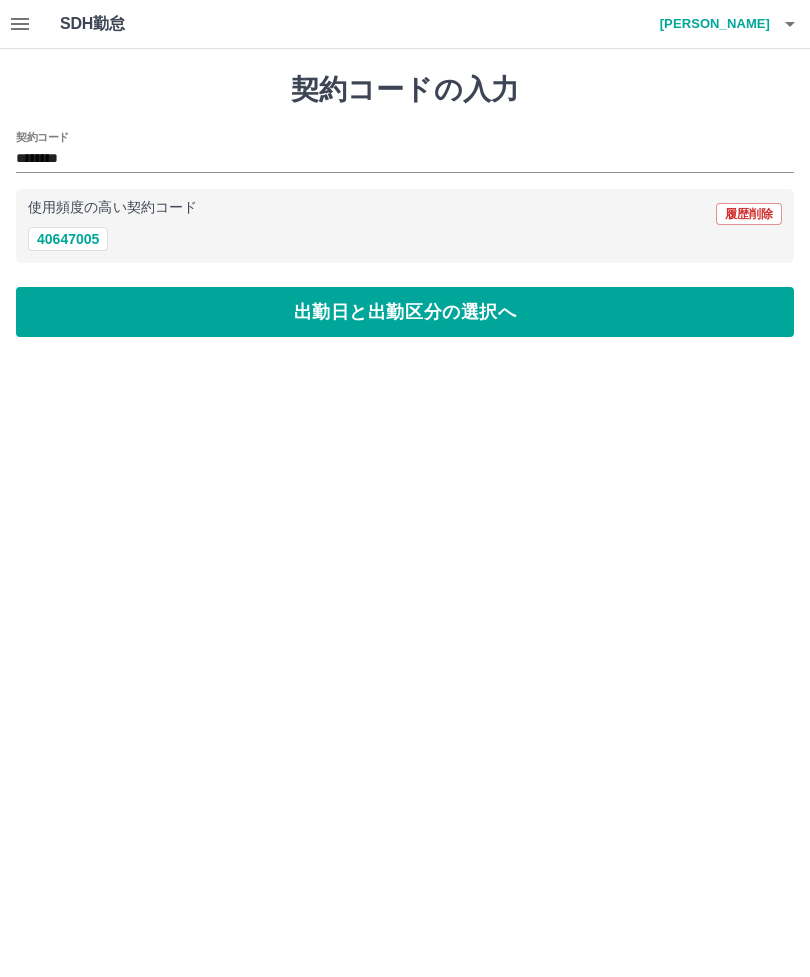 click on "出勤日と出勤区分の選択へ" at bounding box center (405, 312) 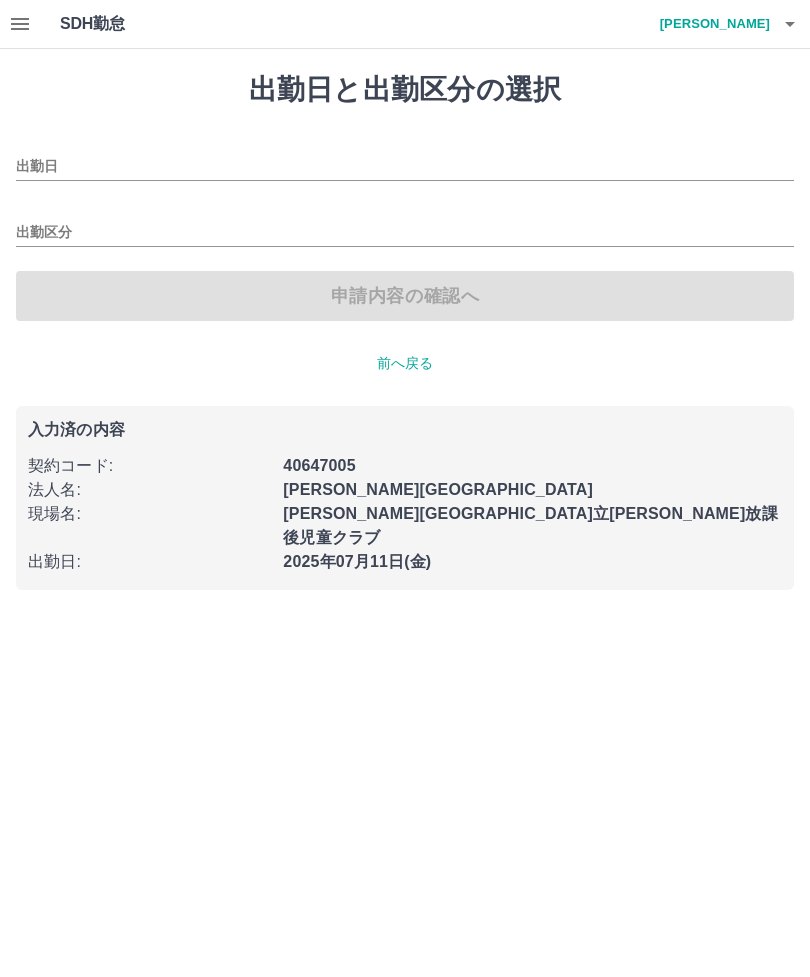 type on "**********" 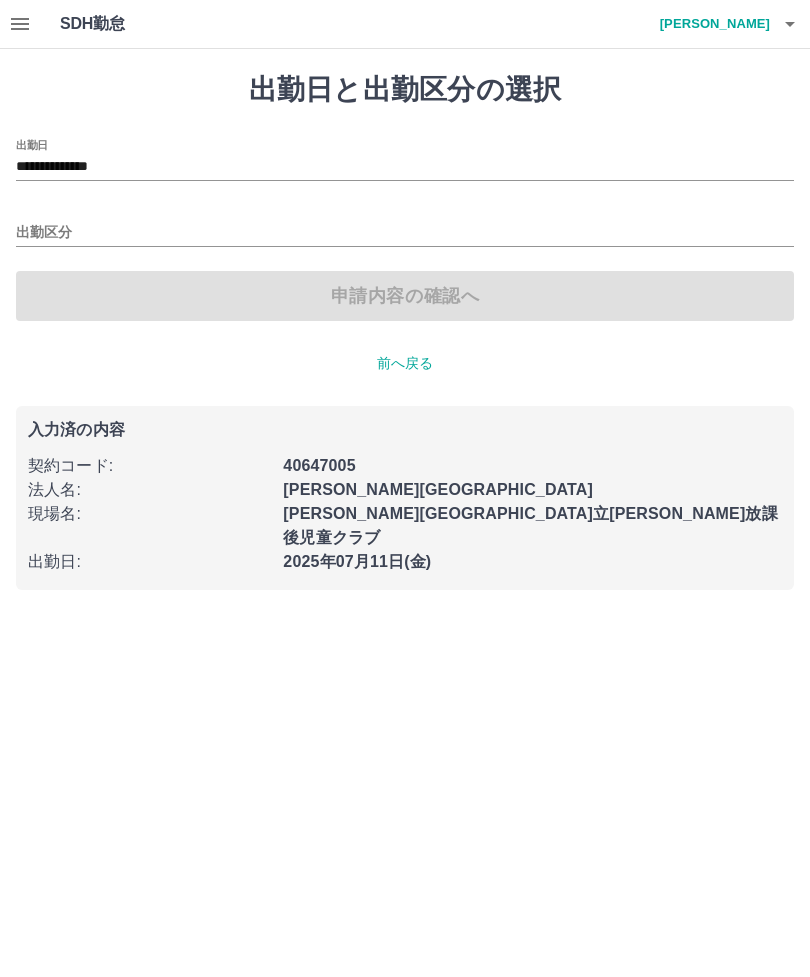 click on "出勤区分" at bounding box center (405, 233) 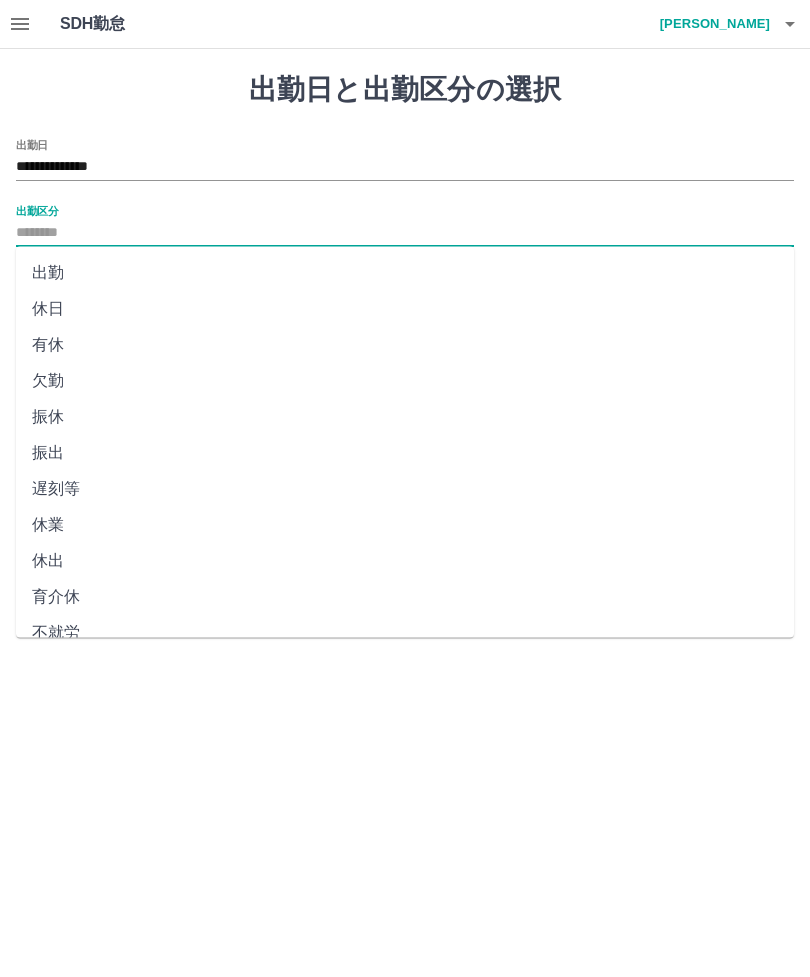 click on "出勤" at bounding box center [405, 273] 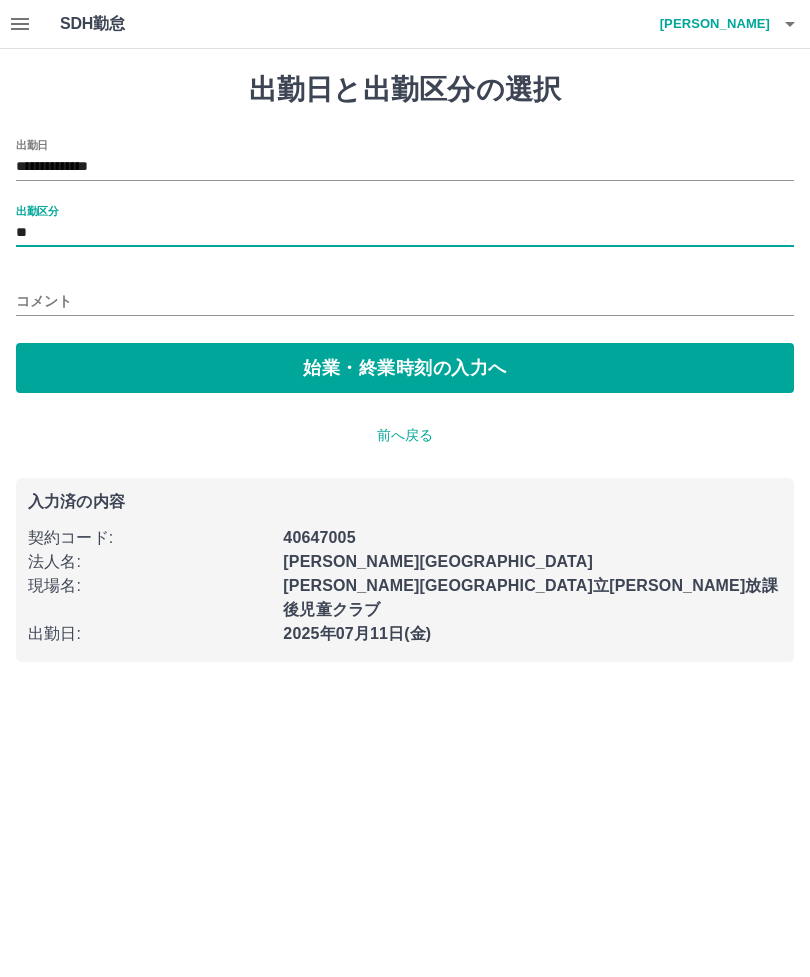 click on "始業・終業時刻の入力へ" at bounding box center (405, 368) 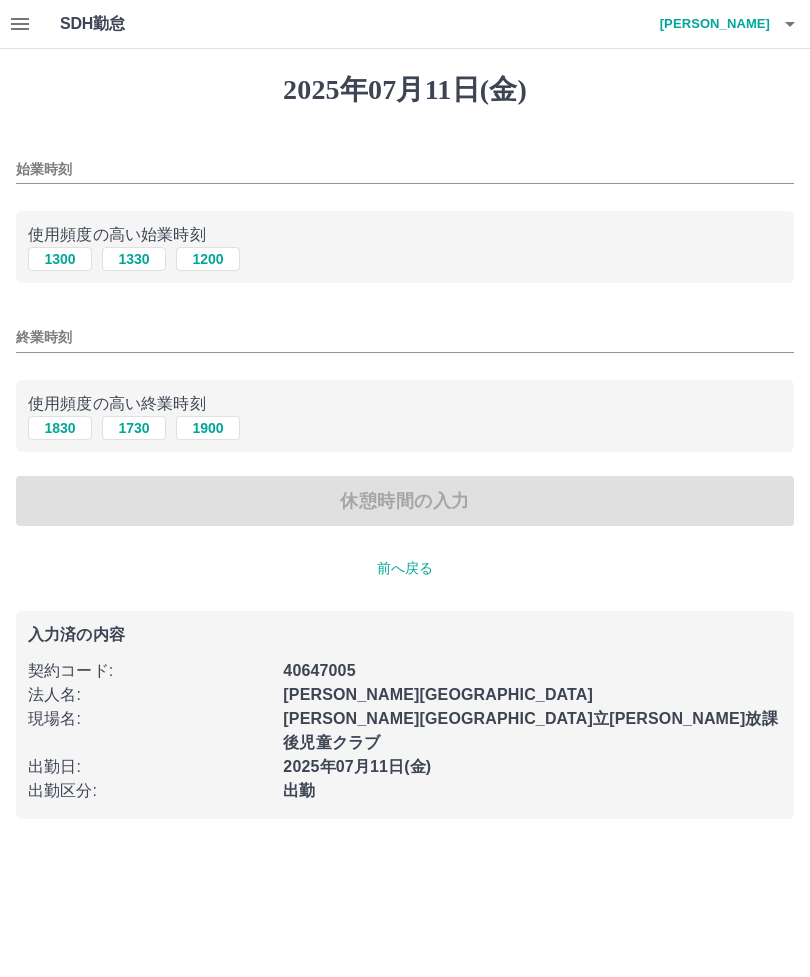 click on "1200" at bounding box center [208, 259] 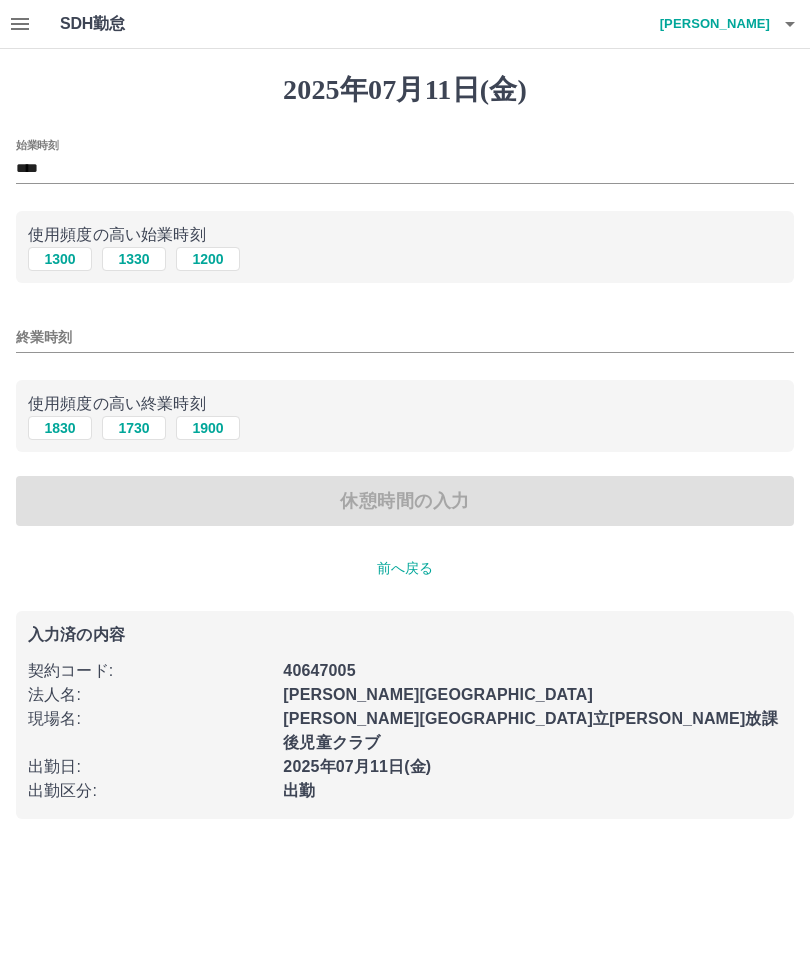 click on "1900" at bounding box center (208, 428) 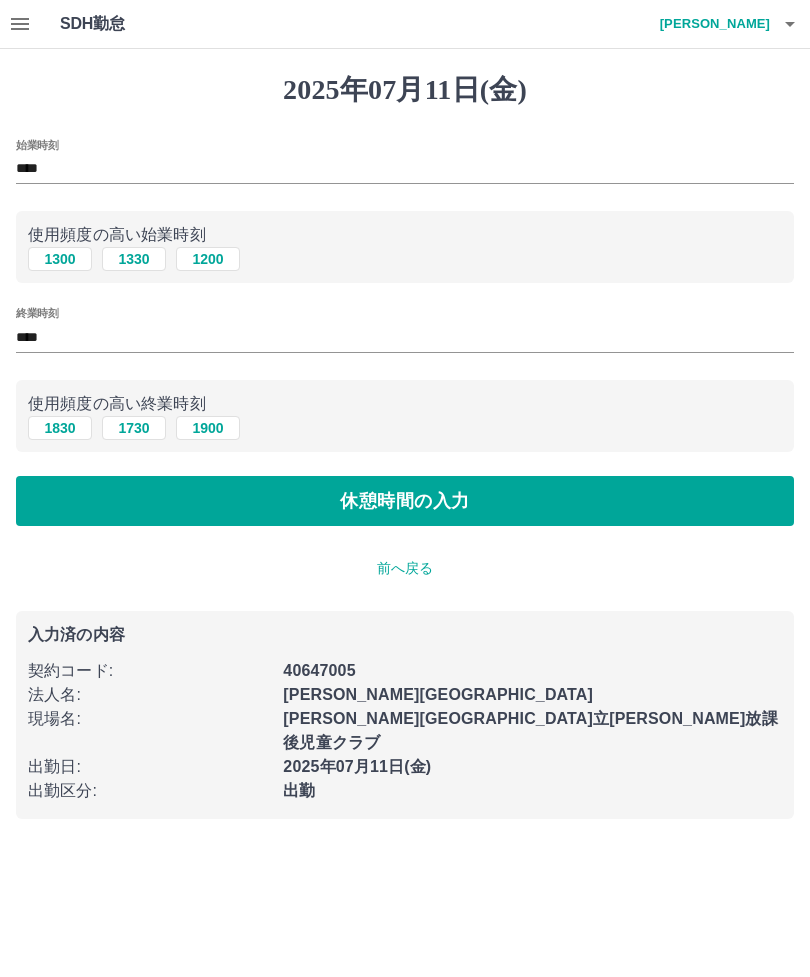 click on "休憩時間の入力" at bounding box center [405, 501] 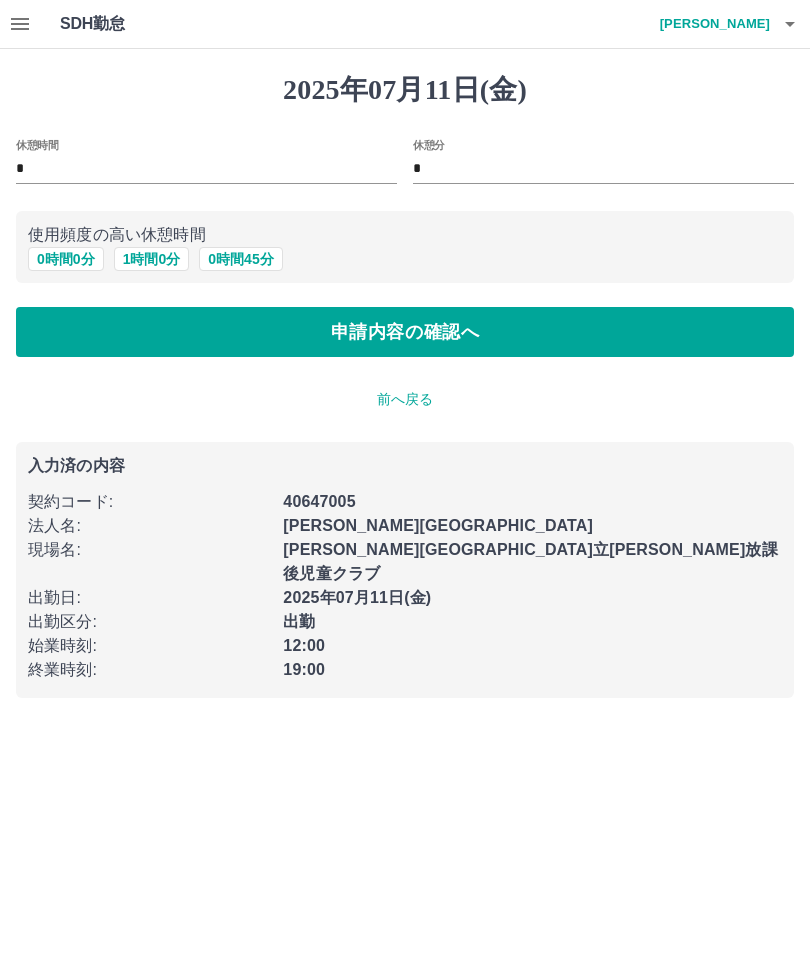 click on "1 時間 0 分" at bounding box center (152, 259) 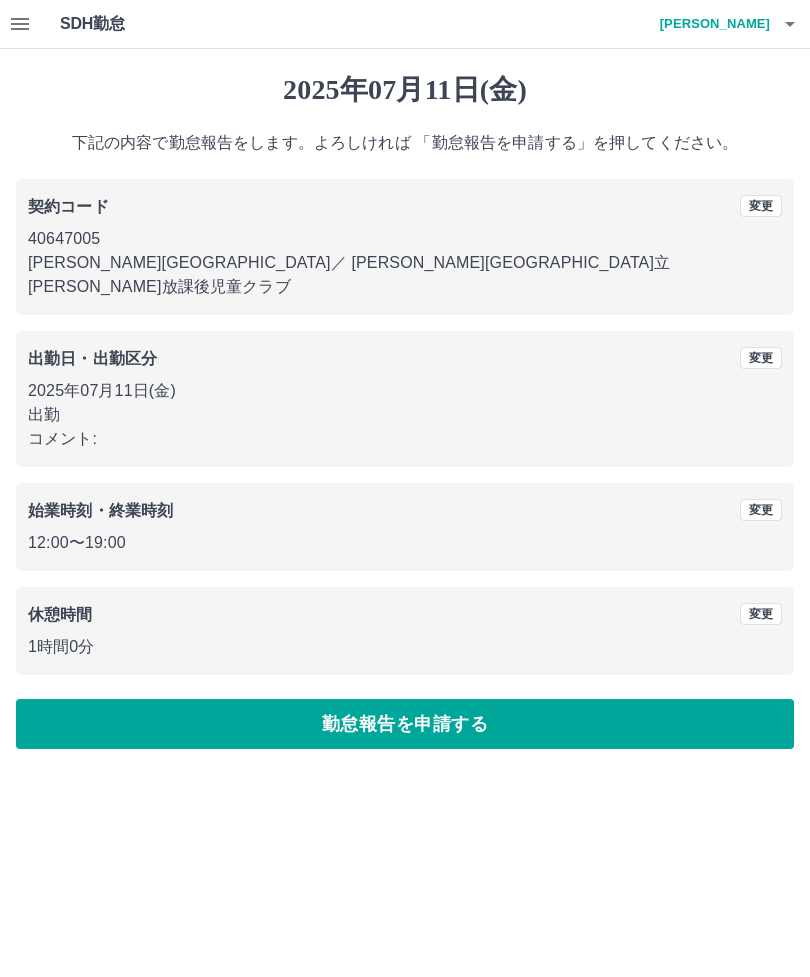 click on "勤怠報告を申請する" at bounding box center [405, 724] 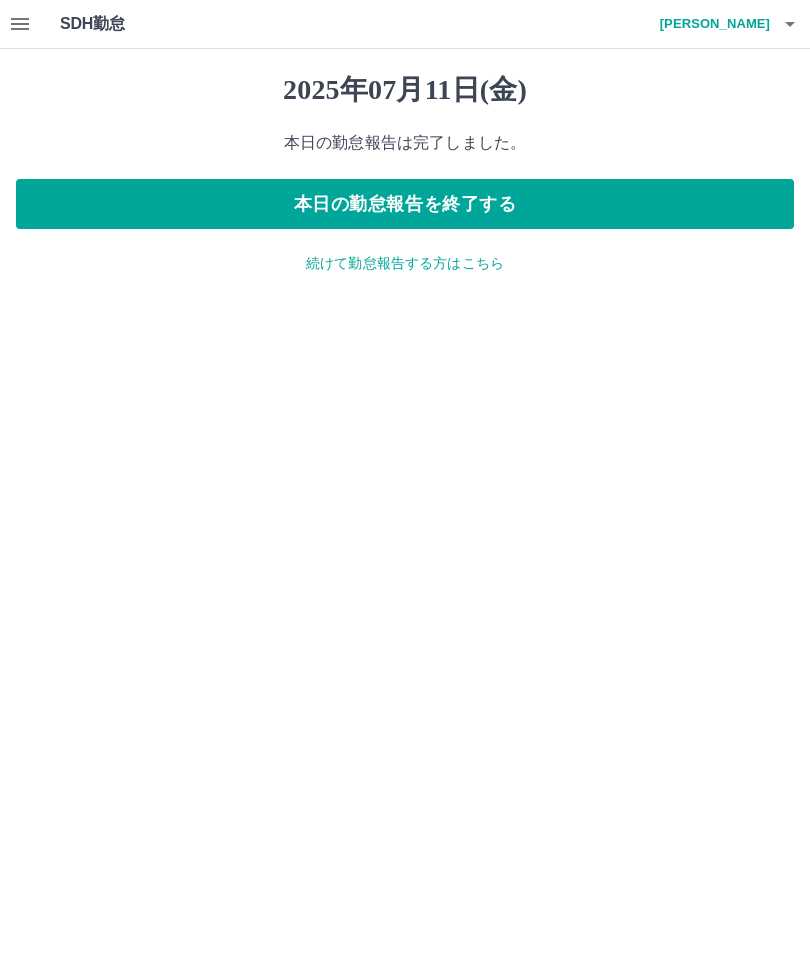 click on "本日の勤怠報告を終了する" at bounding box center [405, 204] 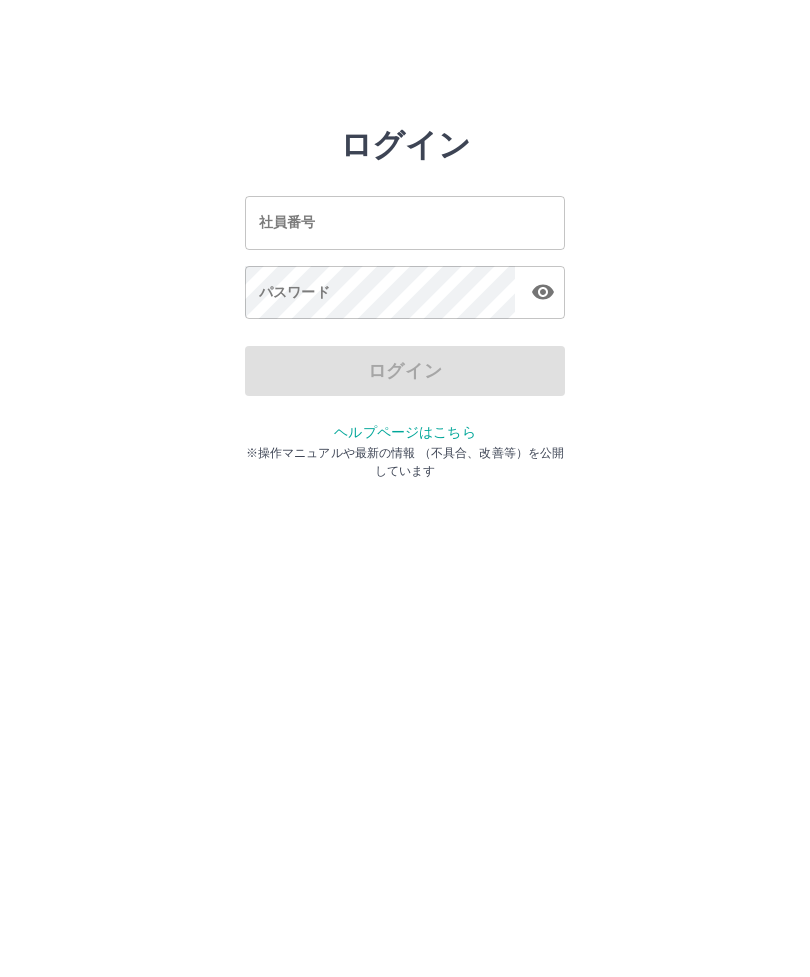 scroll, scrollTop: 0, scrollLeft: 0, axis: both 